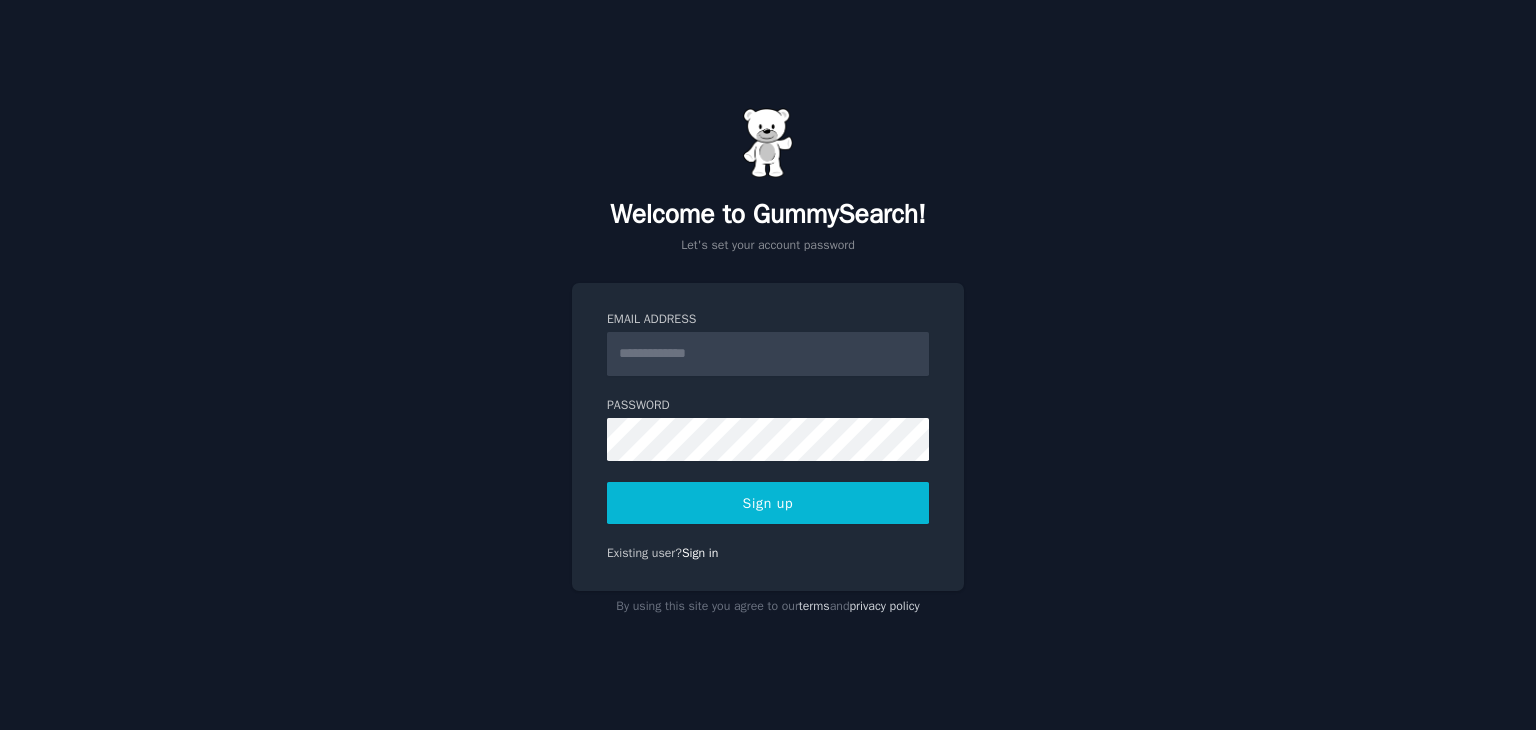 scroll, scrollTop: 0, scrollLeft: 0, axis: both 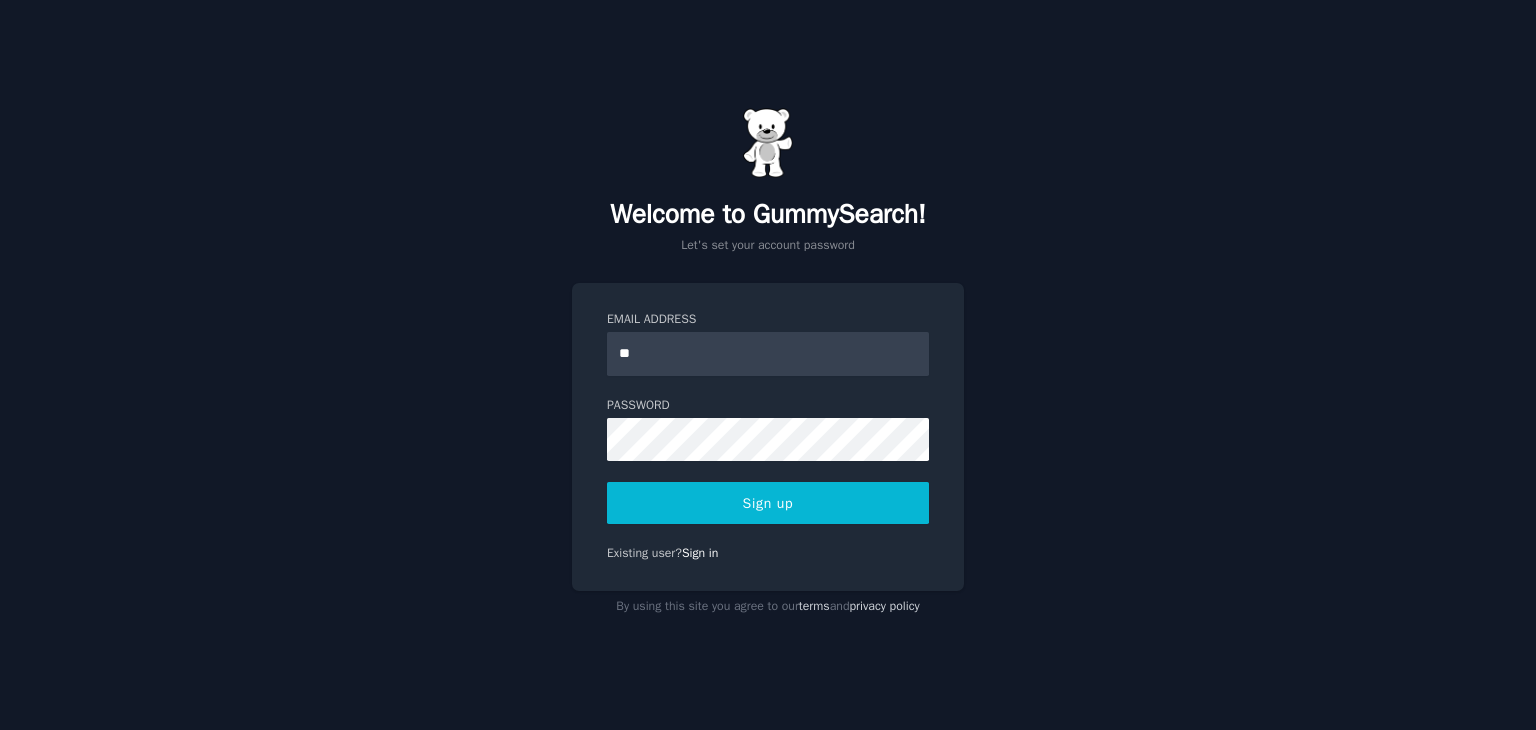 type on "*" 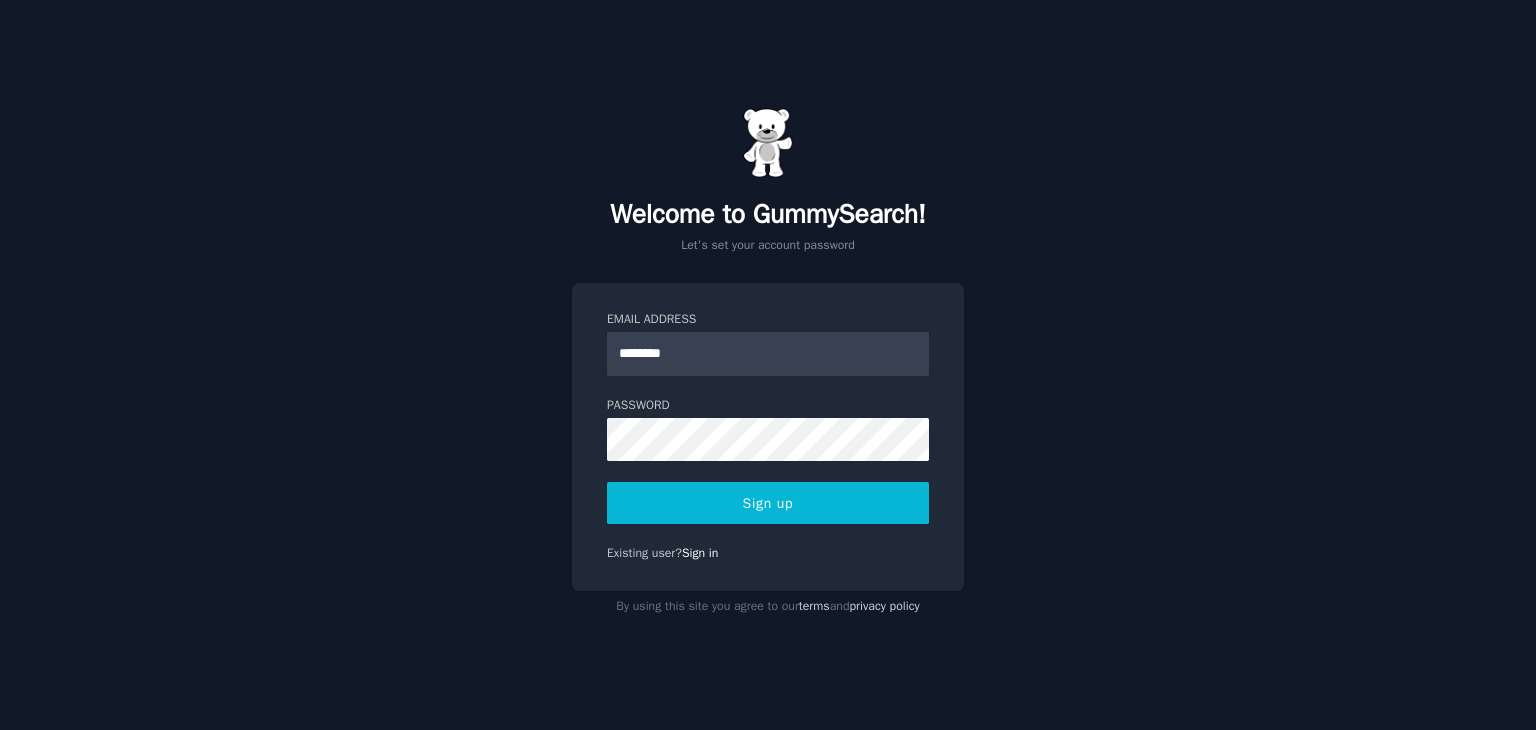 type on "**********" 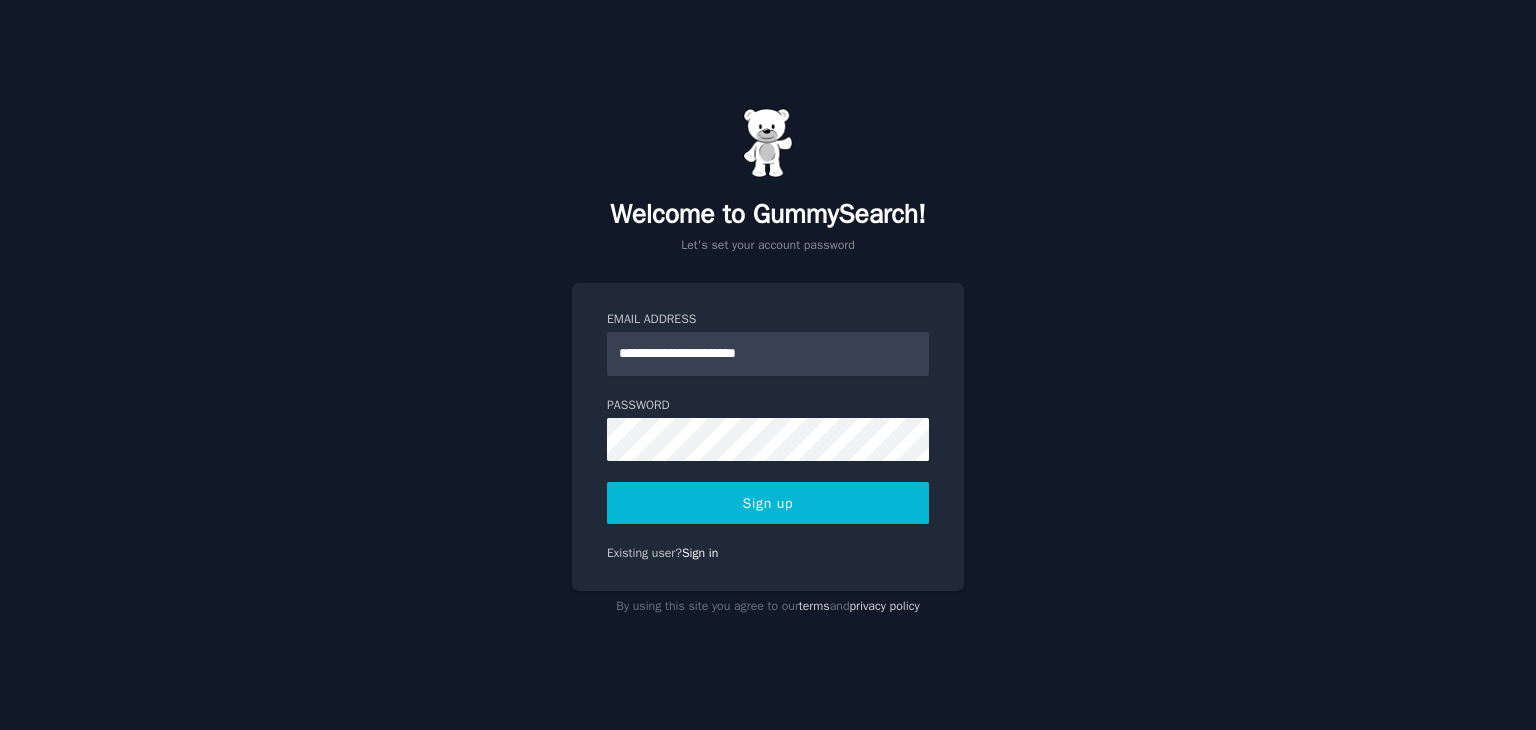 click on "Sign up" at bounding box center (768, 503) 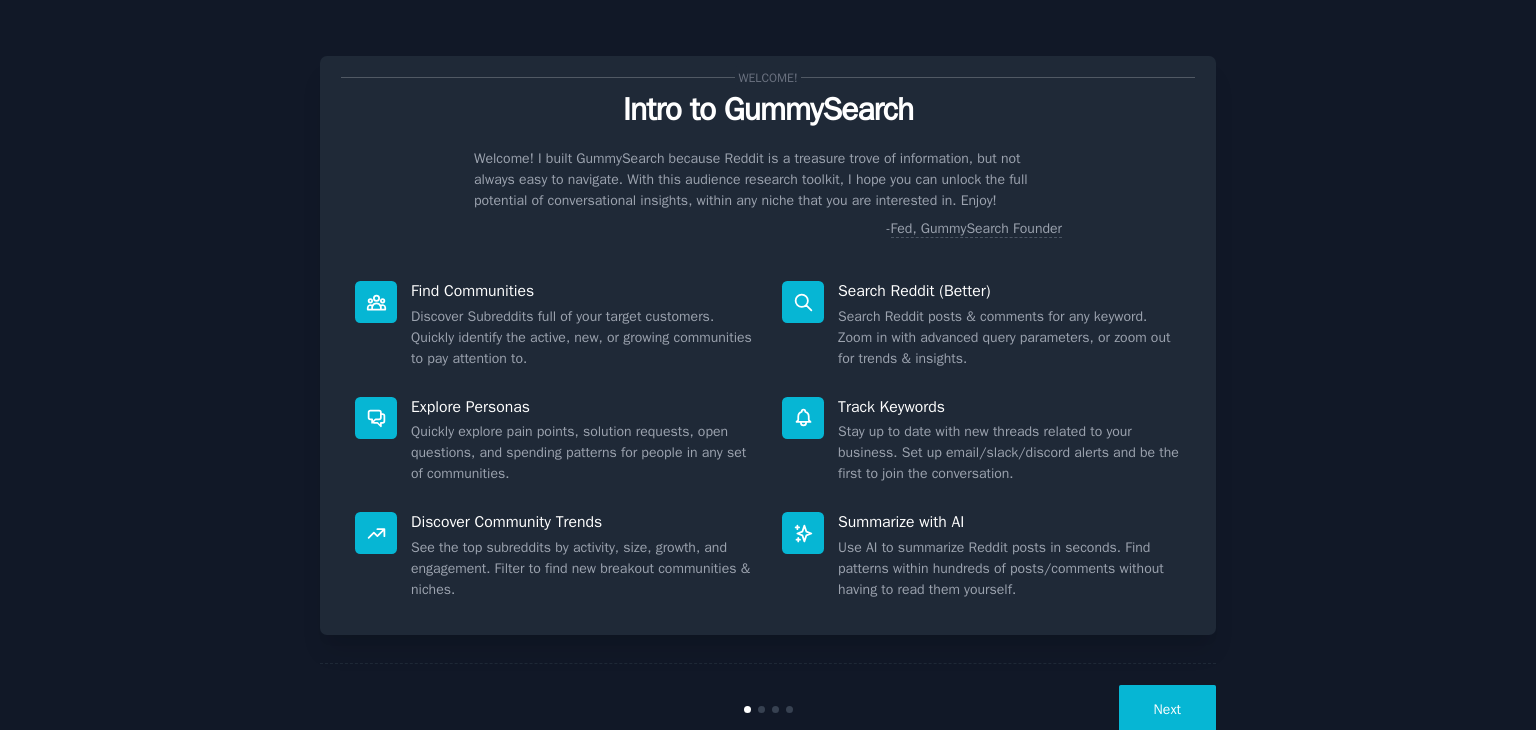 scroll, scrollTop: 0, scrollLeft: 0, axis: both 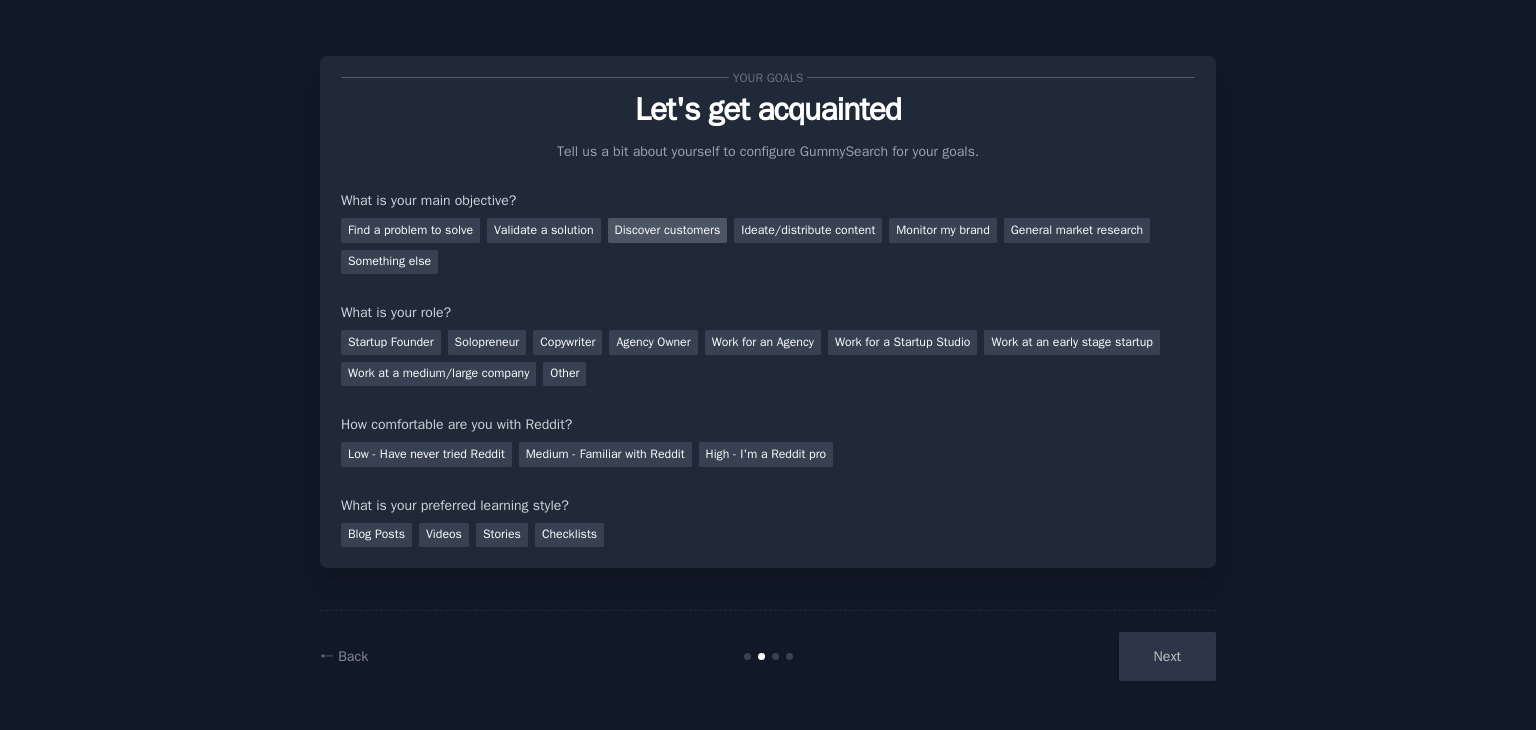 click on "Discover customers" at bounding box center (668, 230) 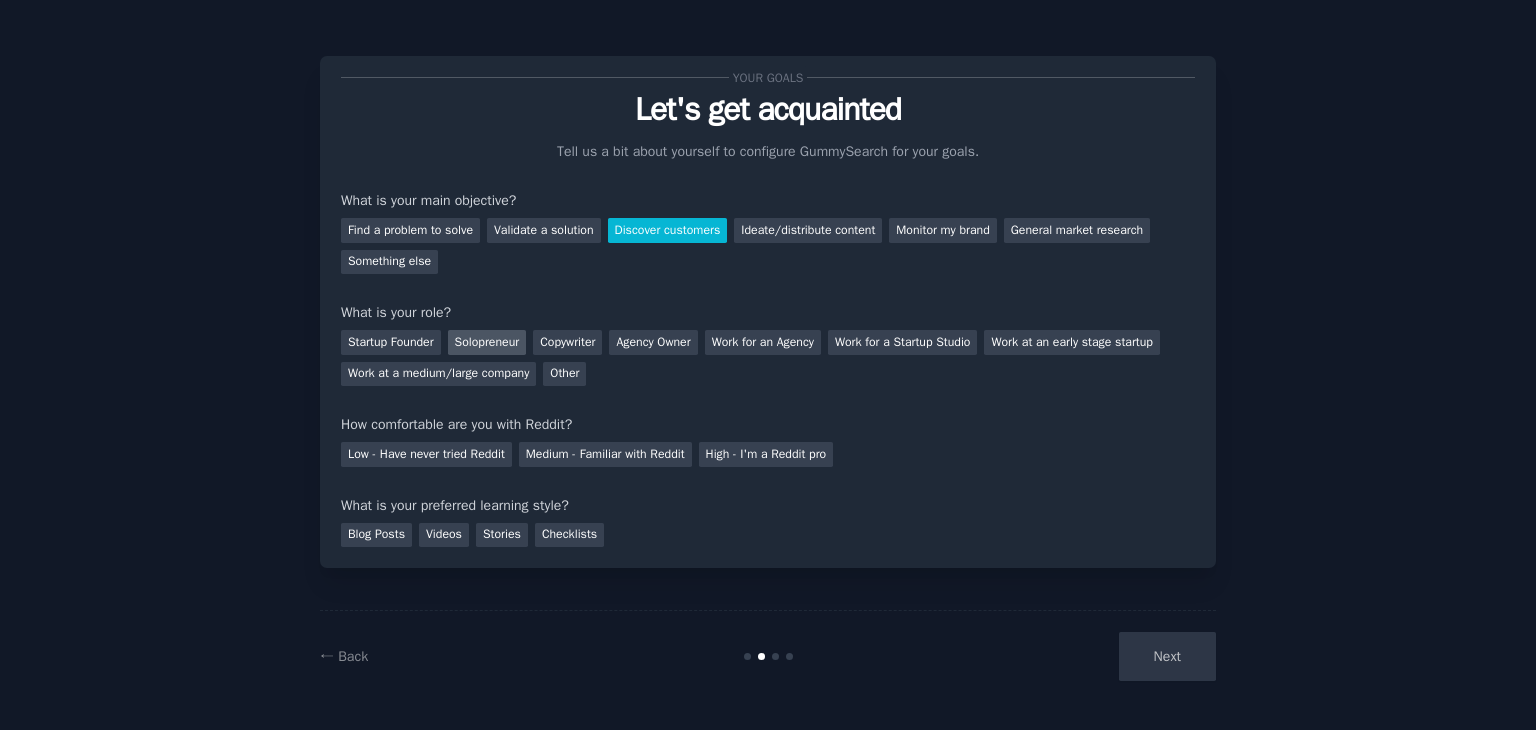 click on "Solopreneur" at bounding box center (487, 342) 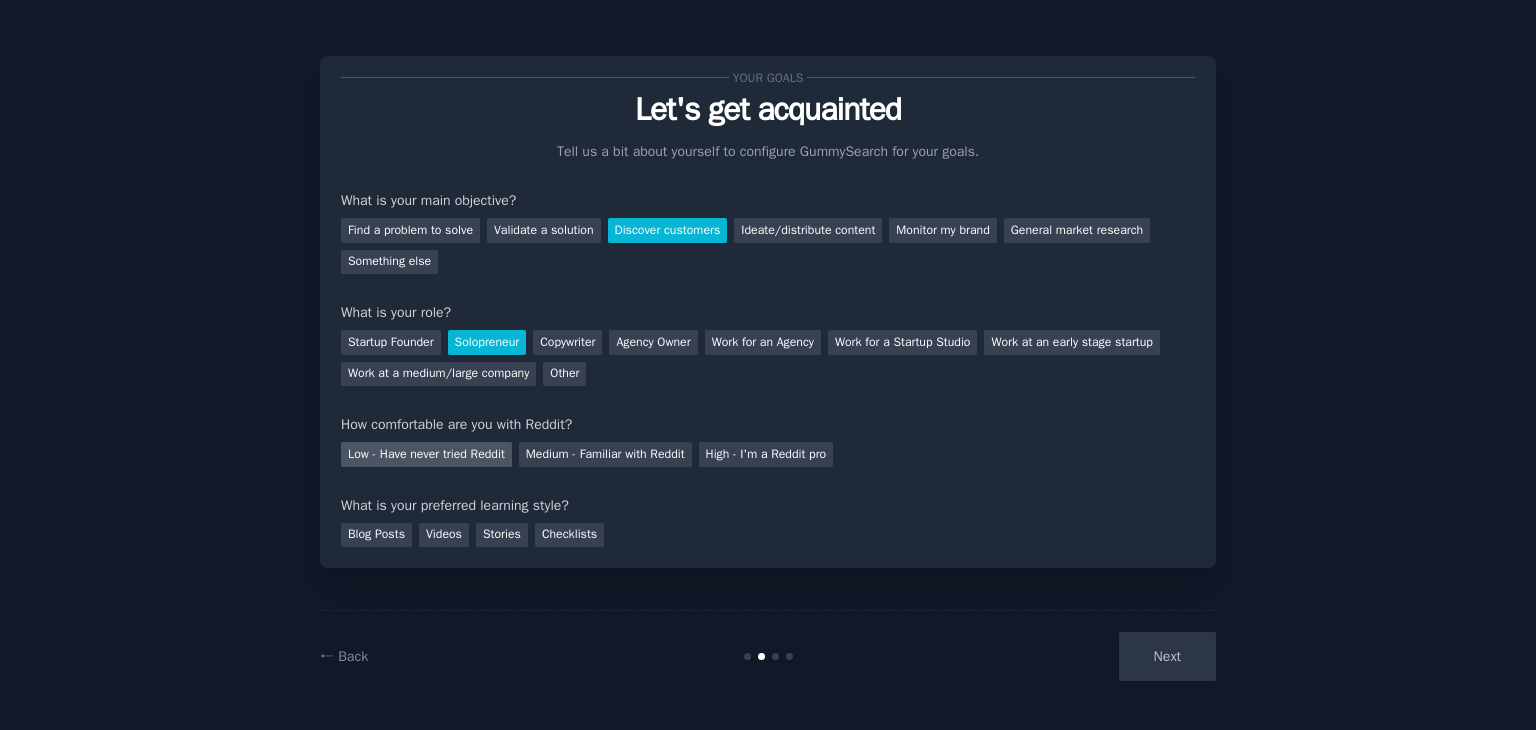 click on "Low - Have never tried Reddit" at bounding box center (426, 454) 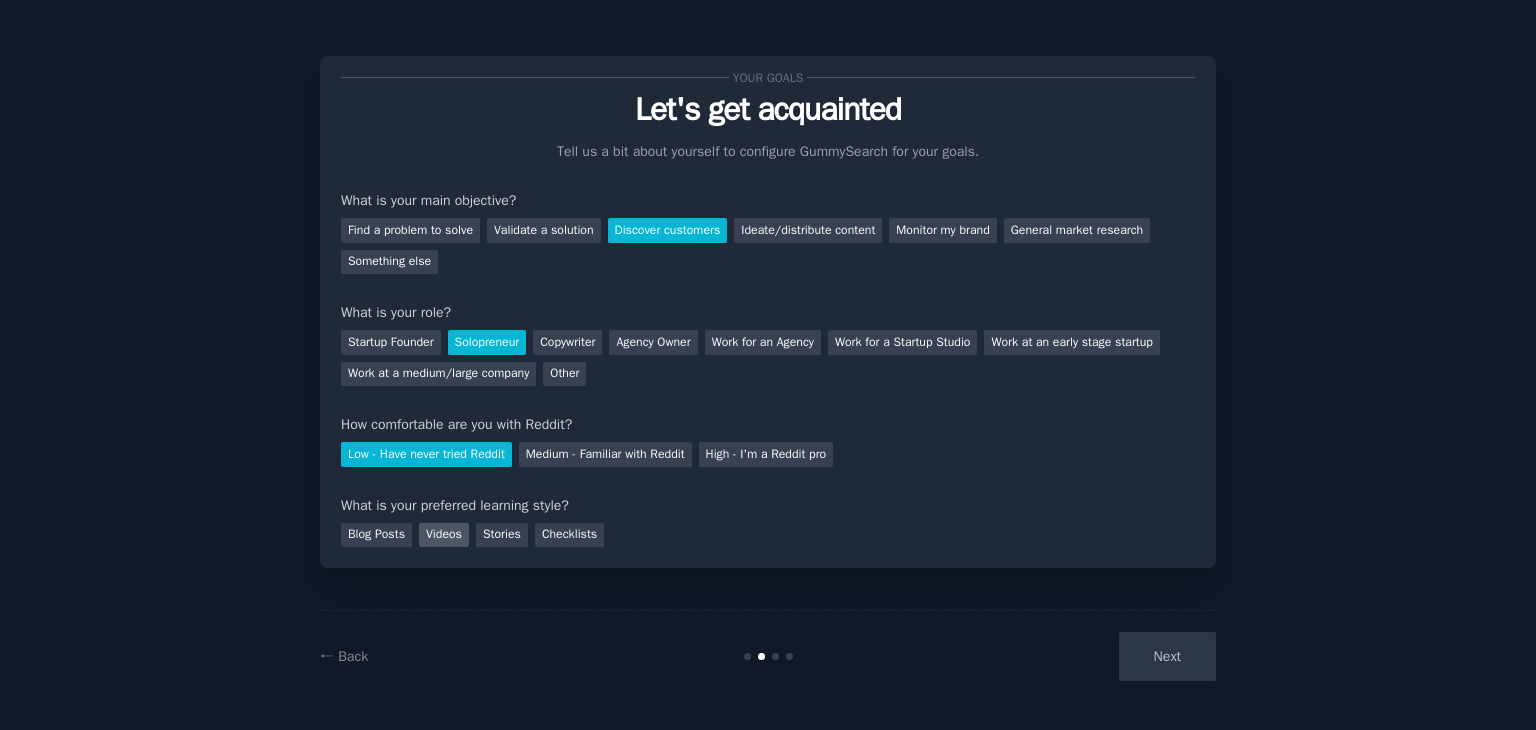 click on "Videos" at bounding box center [444, 535] 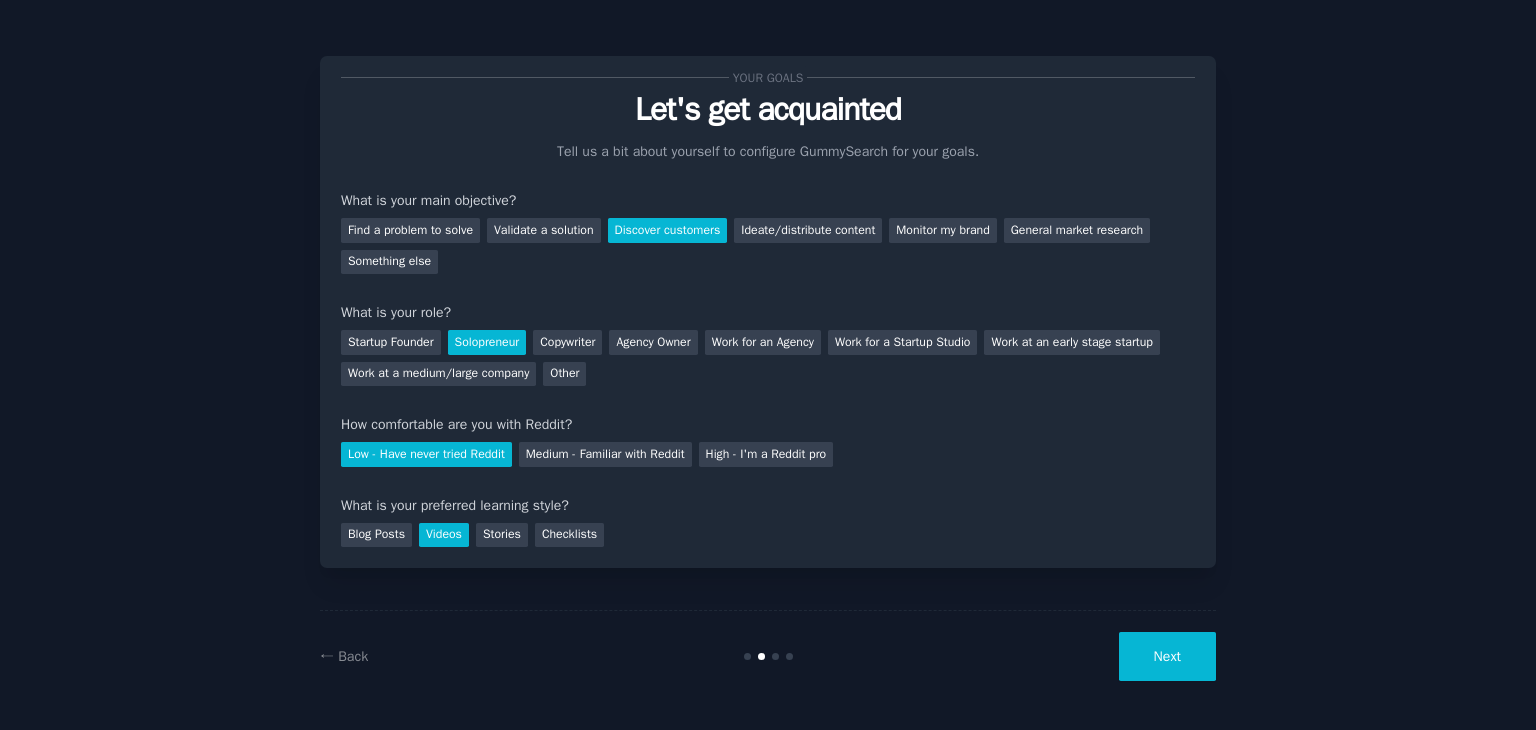 click on "Next" at bounding box center (1167, 656) 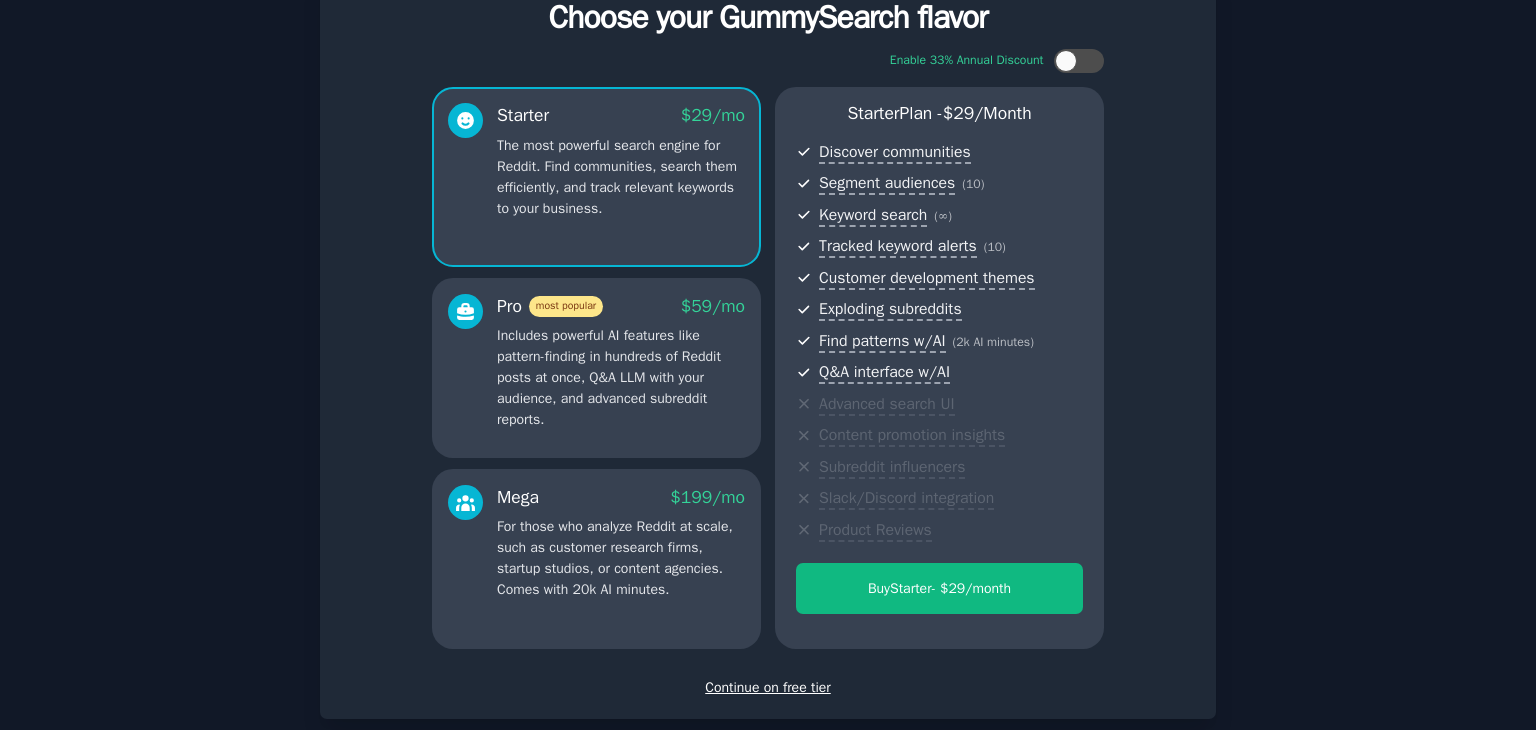 scroll, scrollTop: 94, scrollLeft: 0, axis: vertical 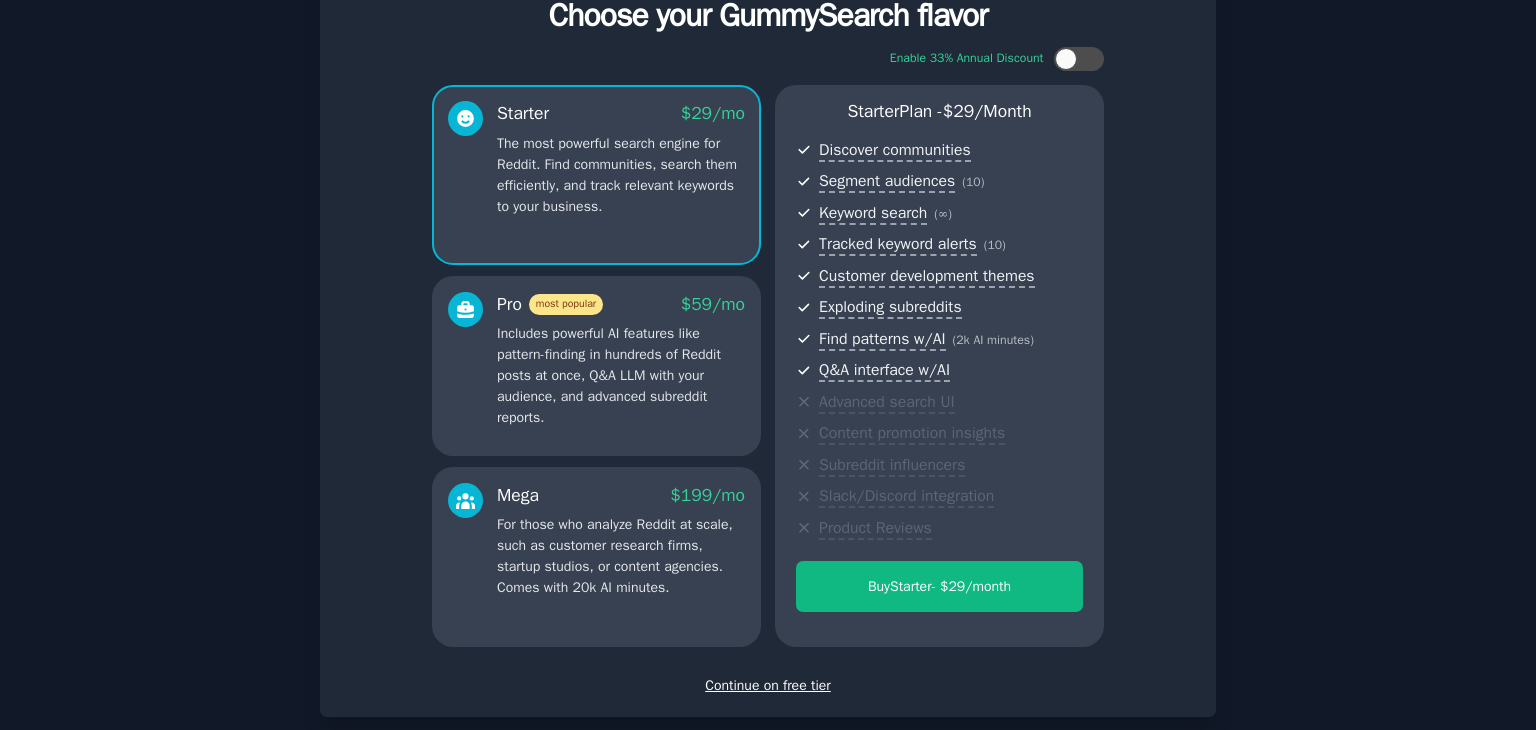 click on "Continue on free tier" at bounding box center [768, 685] 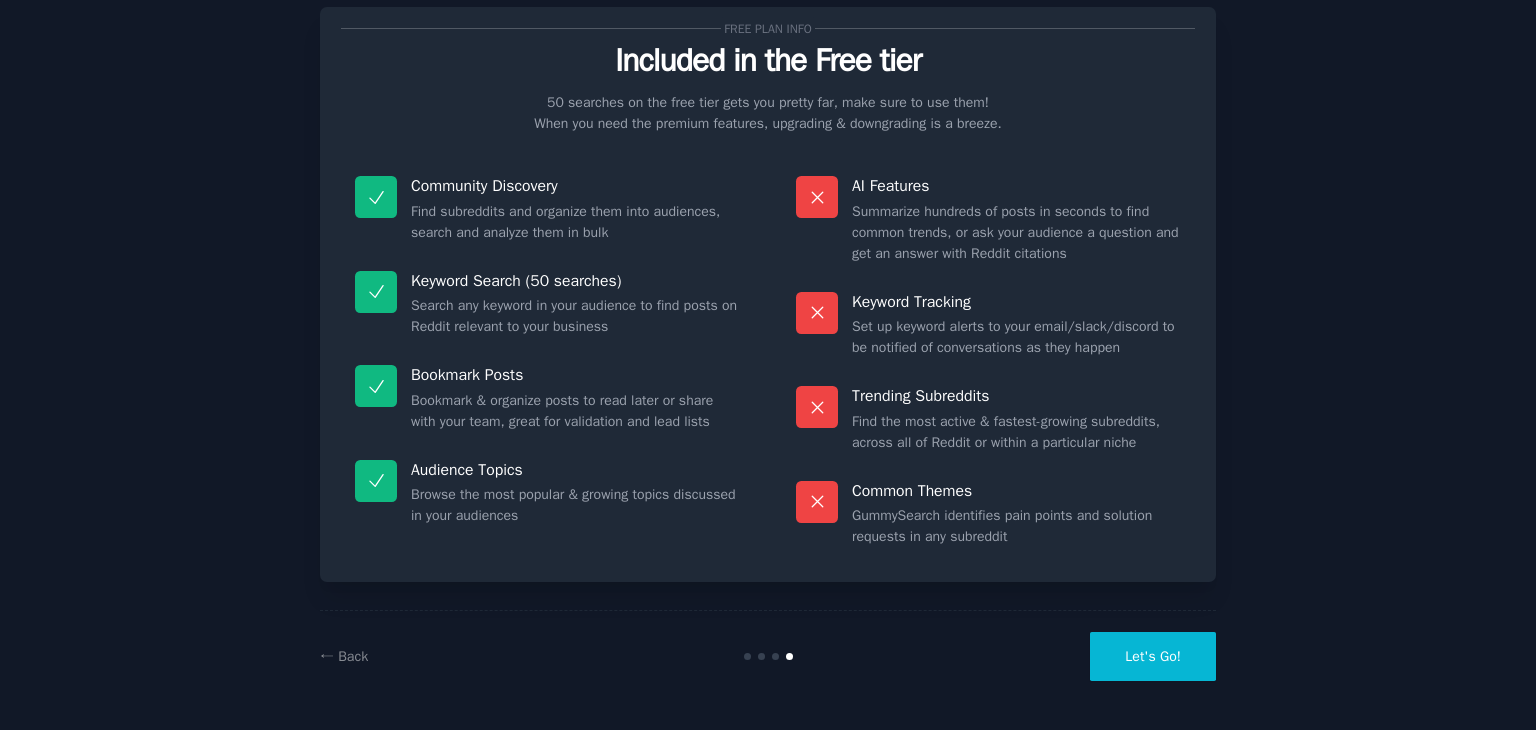 scroll, scrollTop: 48, scrollLeft: 0, axis: vertical 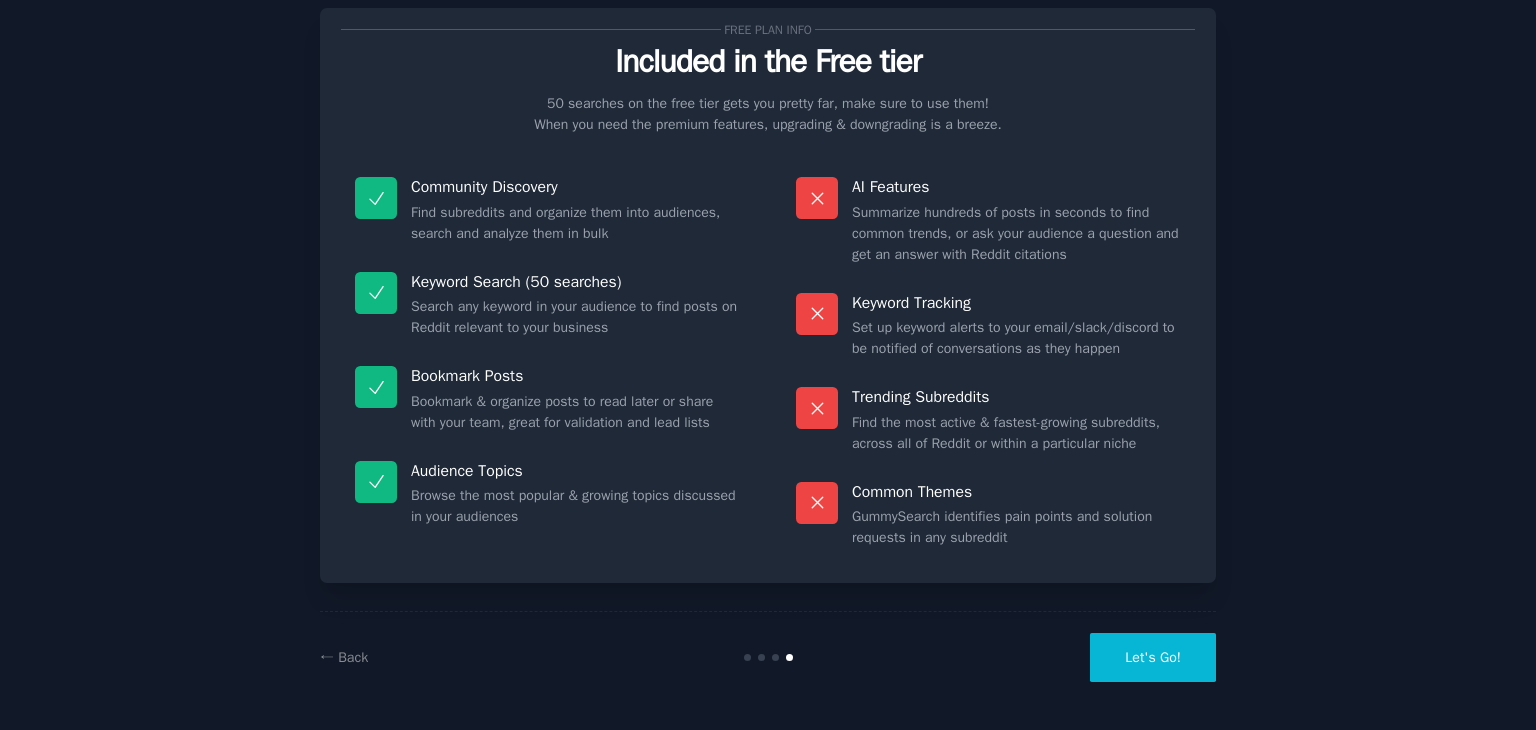 click on "Let's Go!" at bounding box center [1153, 657] 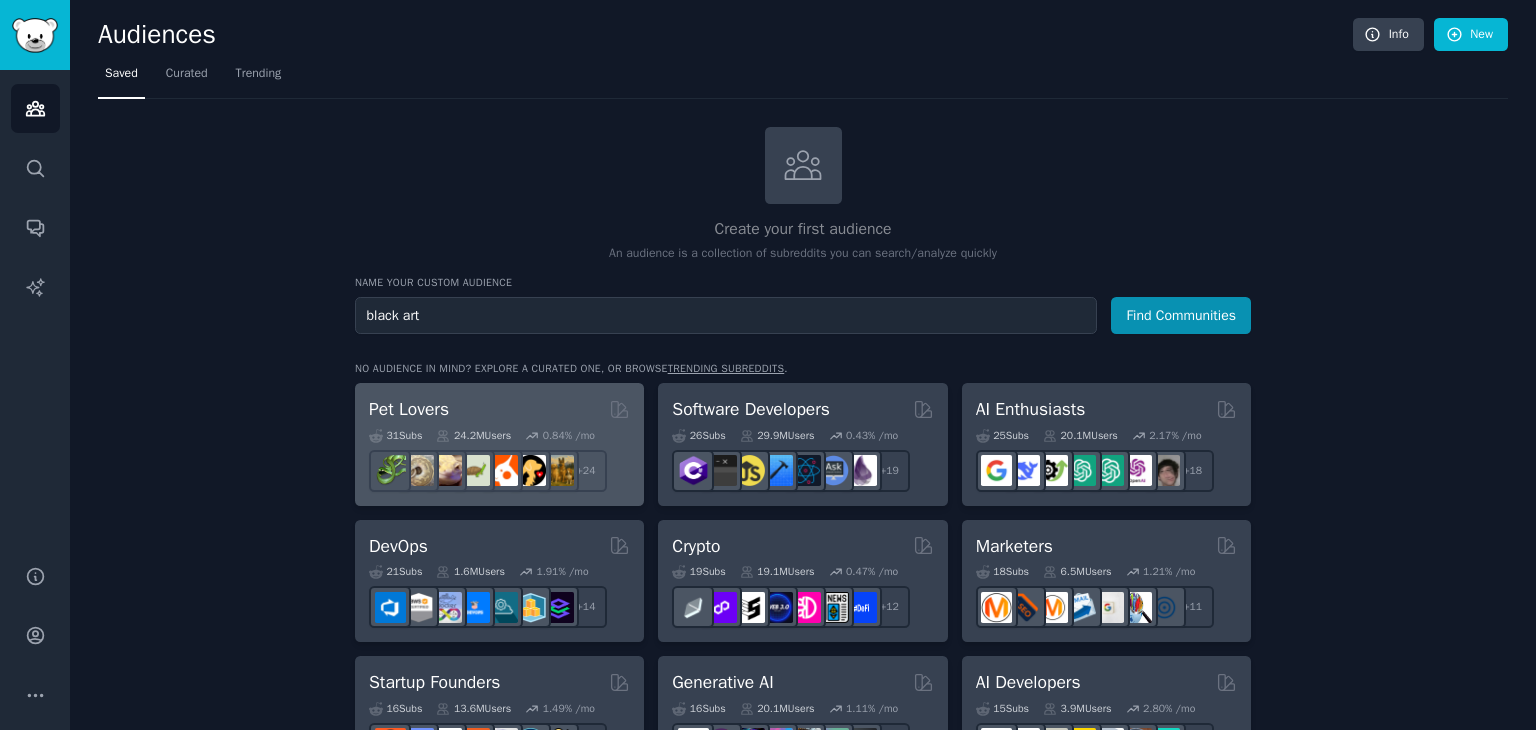 type on "black art" 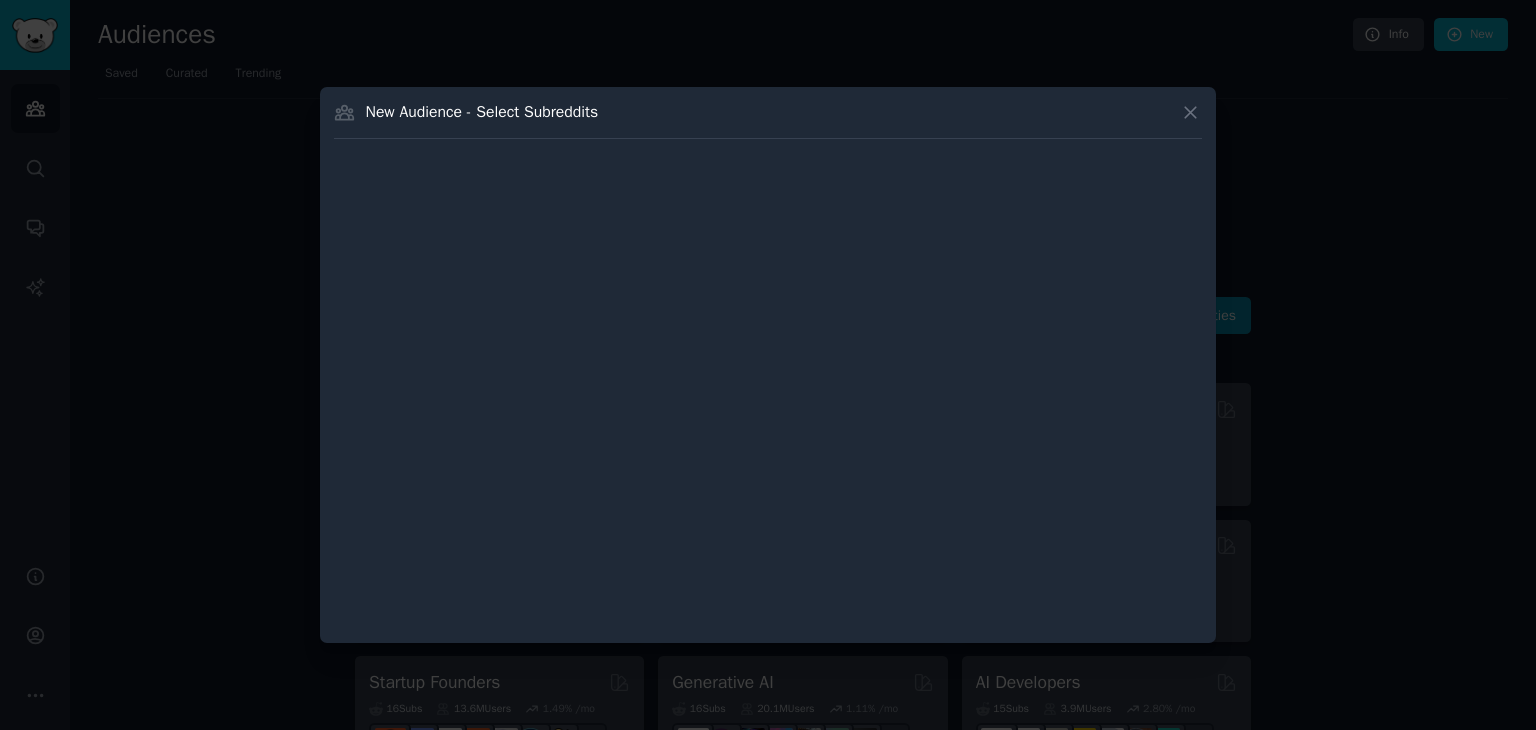 type 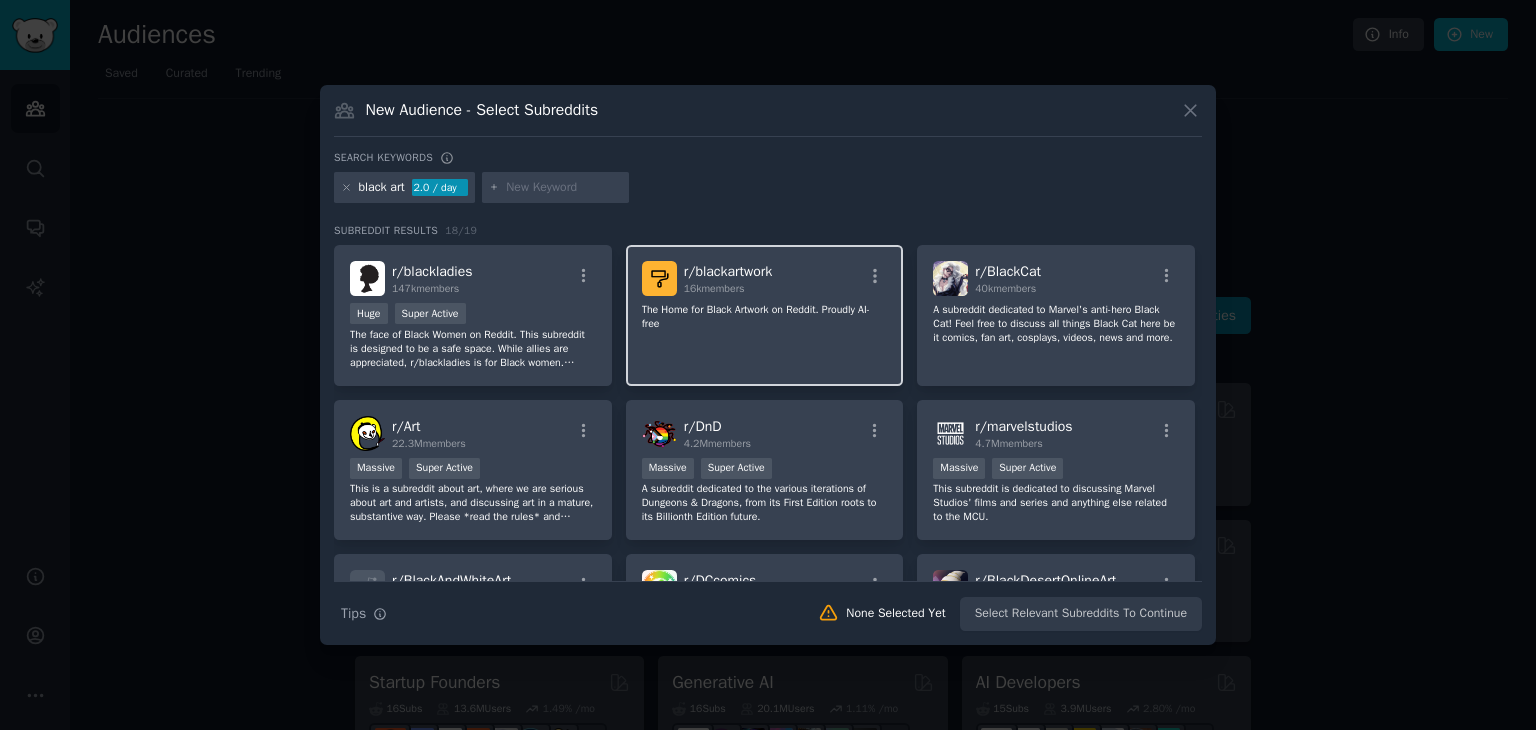 click on "r/ blackartwork" at bounding box center [728, 271] 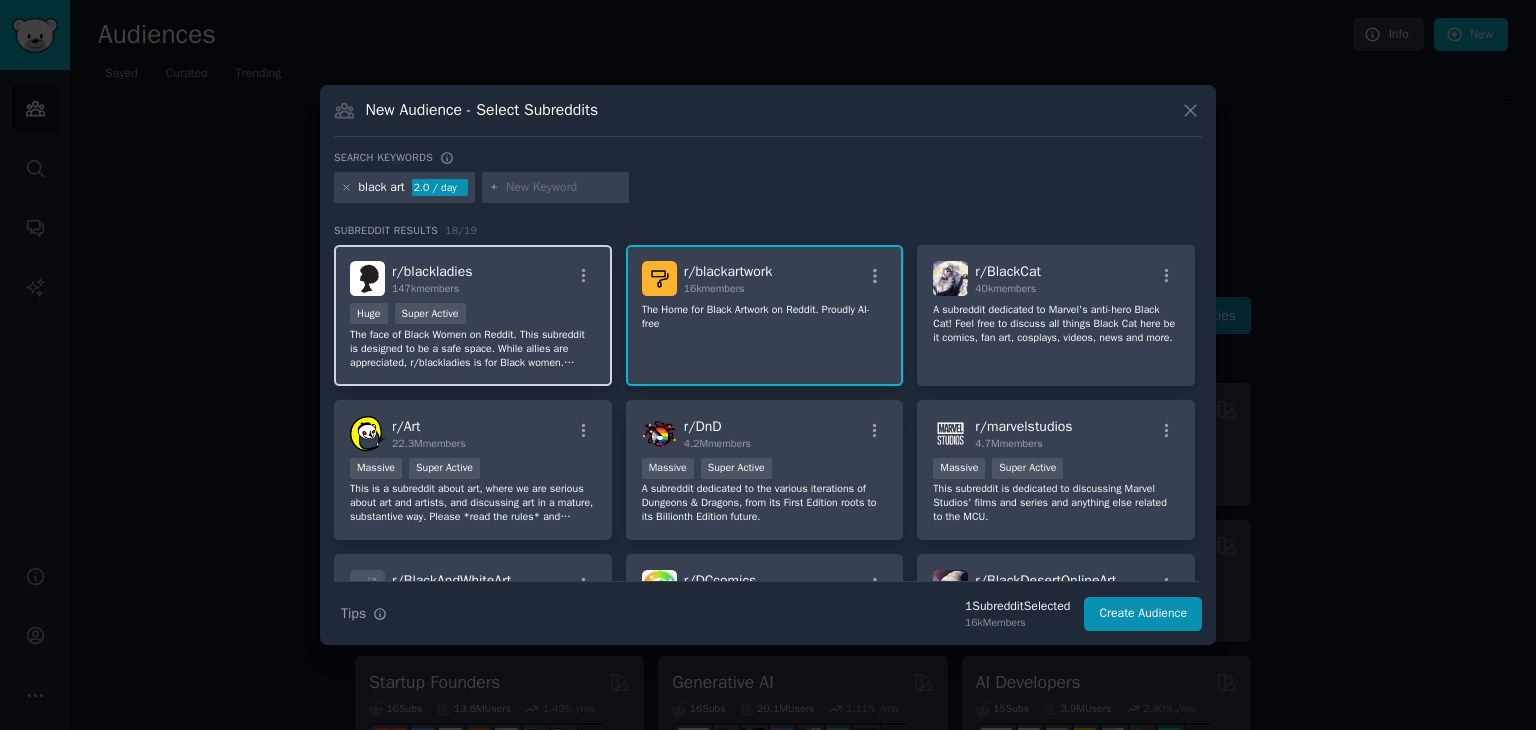 click on ">= 95th percentile for submissions / day Huge Super Active" at bounding box center [473, 315] 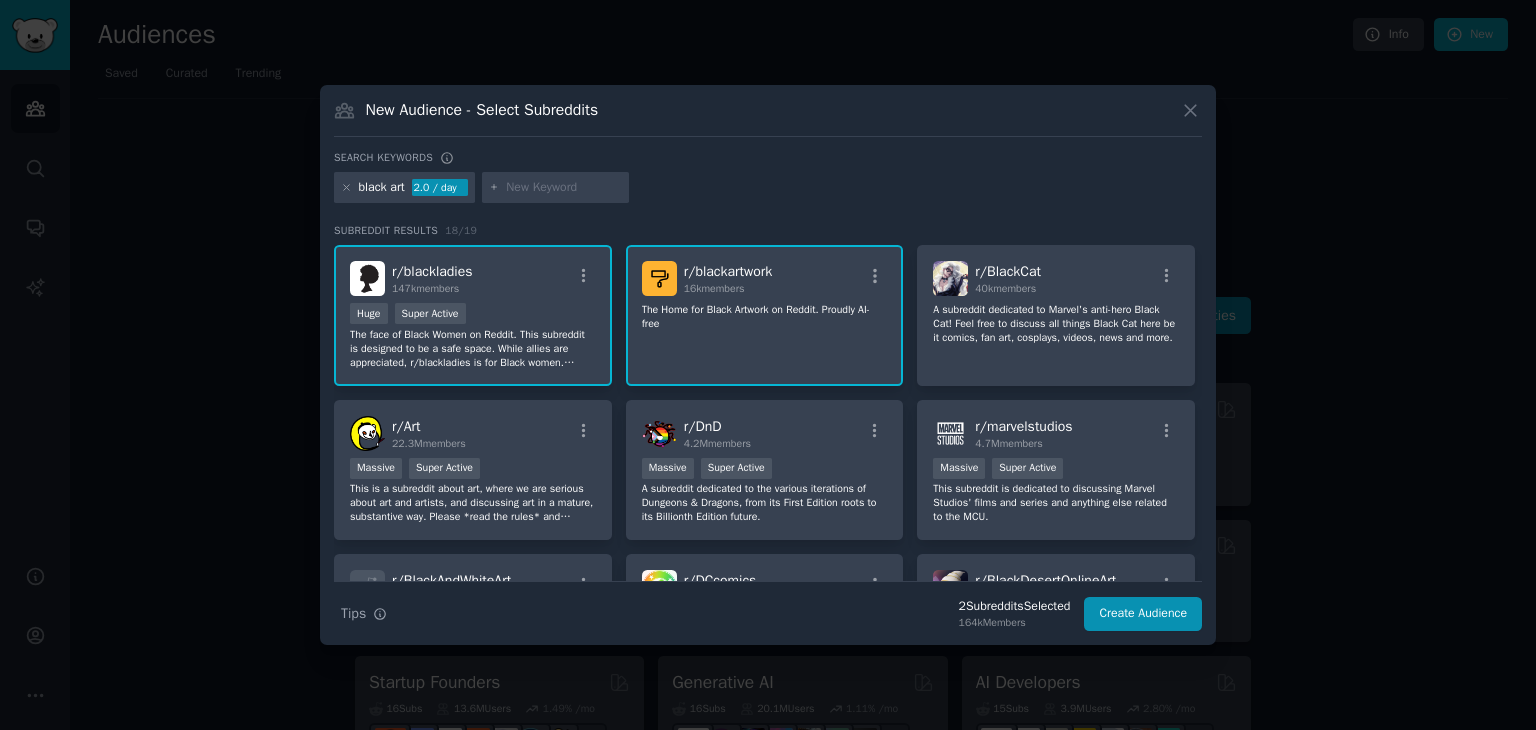 click on "The Home for Black Artwork on Reddit. Proudly AI-free" 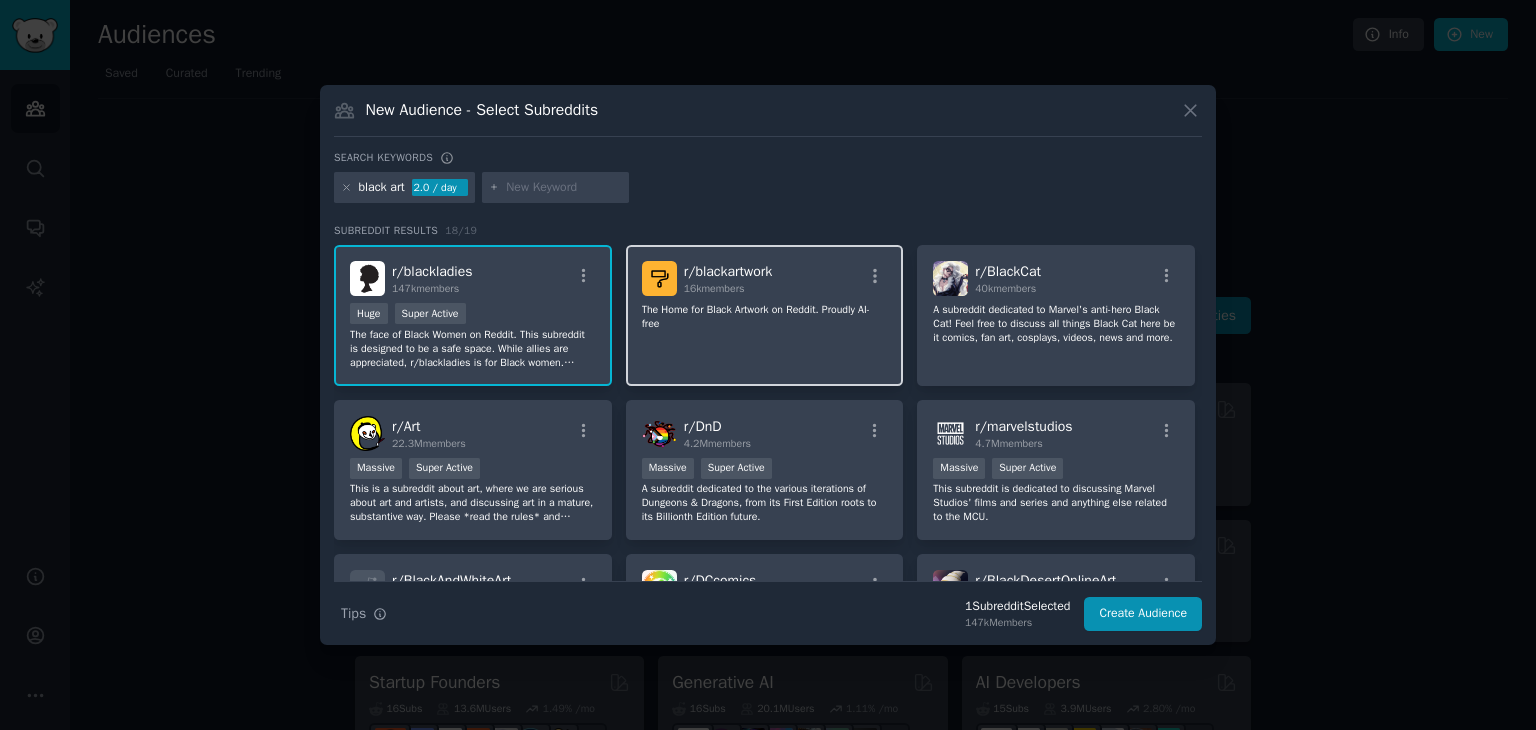 click on "The Home for Black Artwork on Reddit. Proudly AI-free" 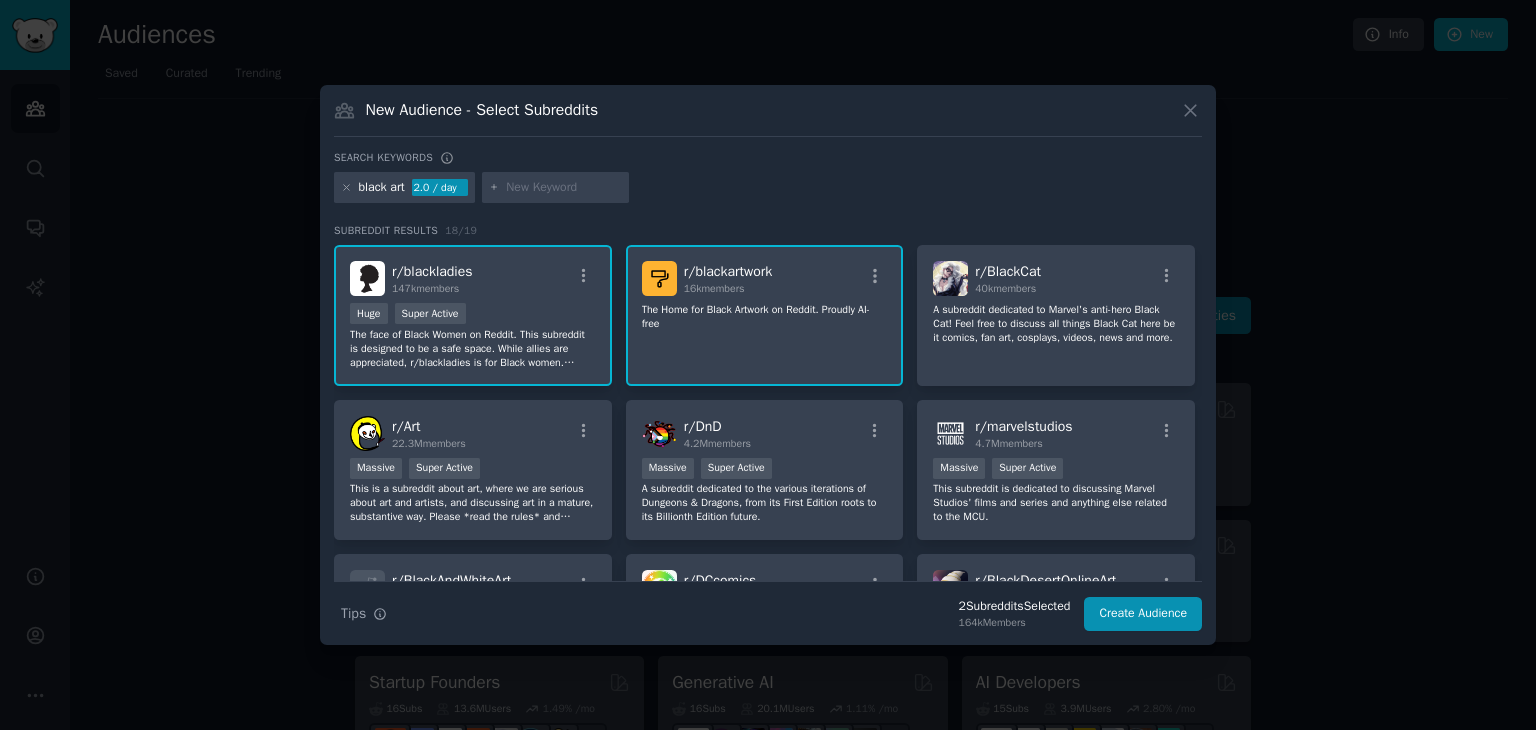 drag, startPoint x: 1196, startPoint y: 332, endPoint x: 1194, endPoint y: 352, distance: 20.09975 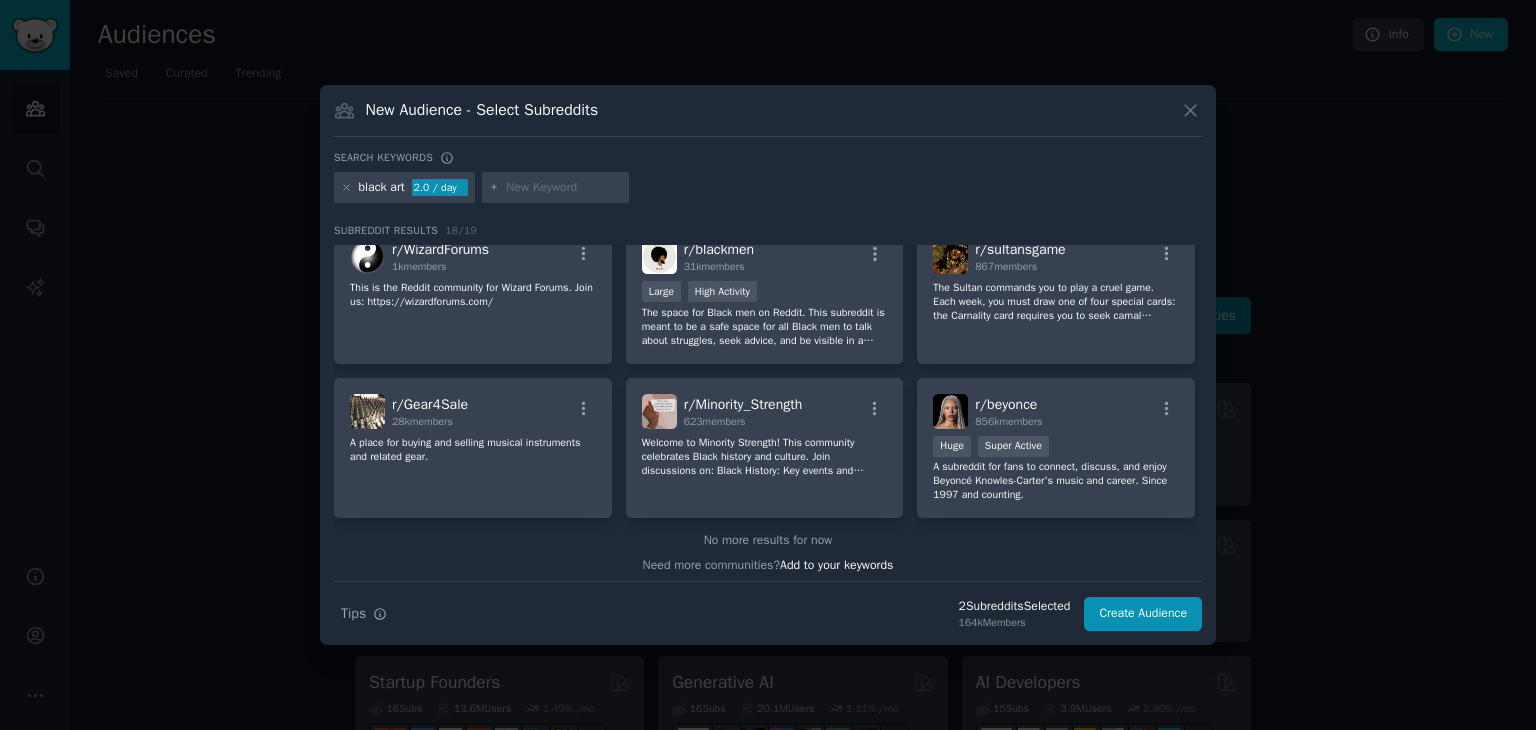 scroll, scrollTop: 628, scrollLeft: 0, axis: vertical 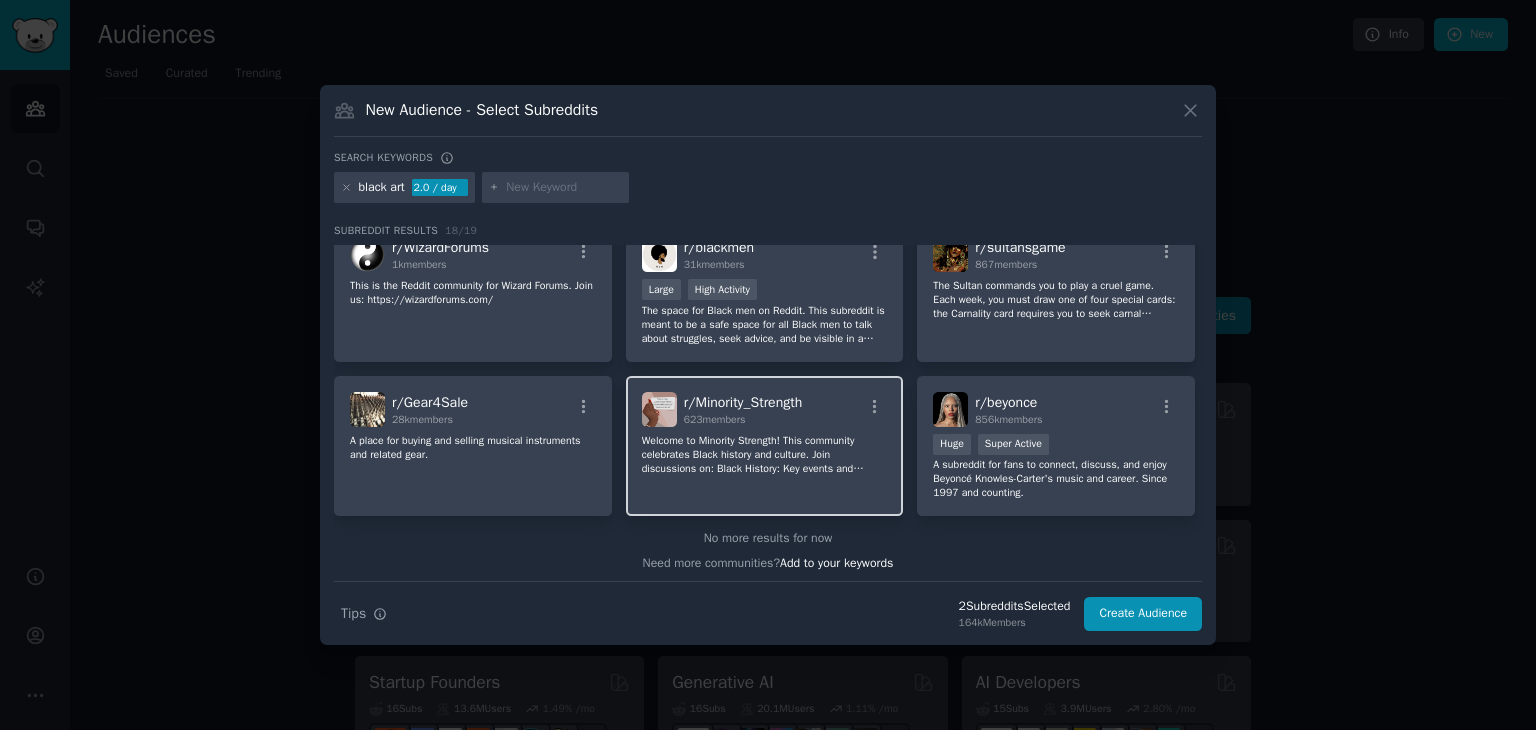 click on "r/ Minority_Strength" at bounding box center (743, 402) 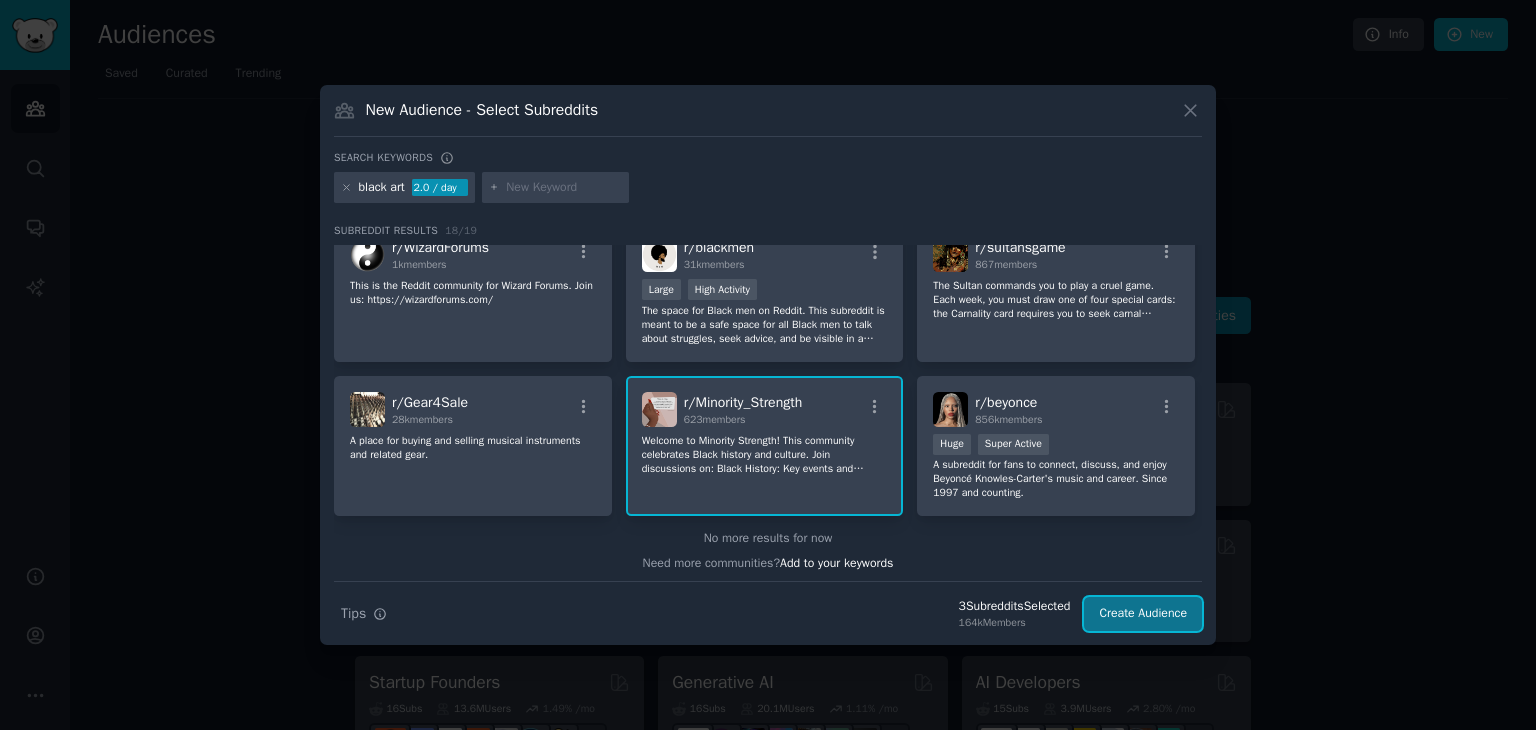 click on "Create Audience" at bounding box center [1143, 614] 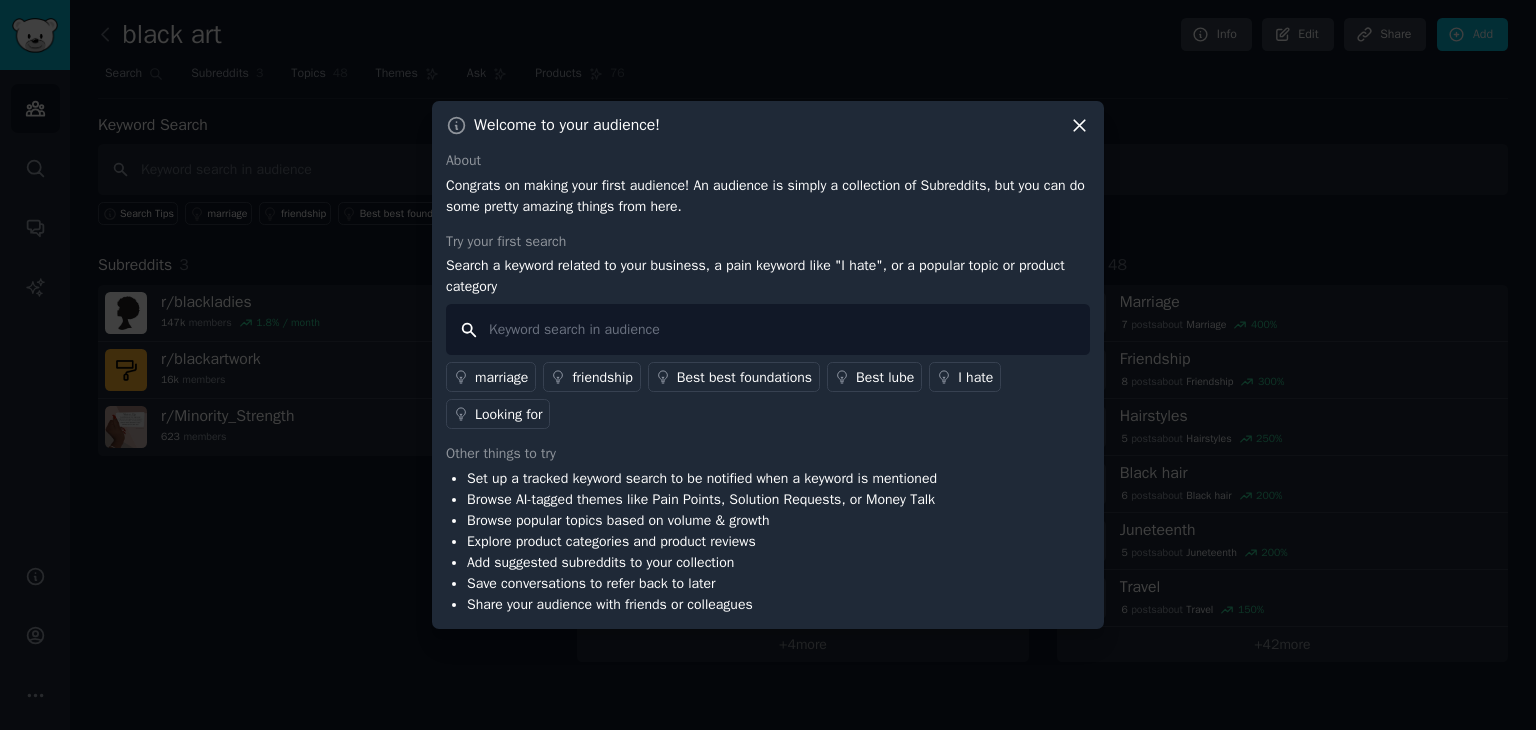 click at bounding box center (768, 329) 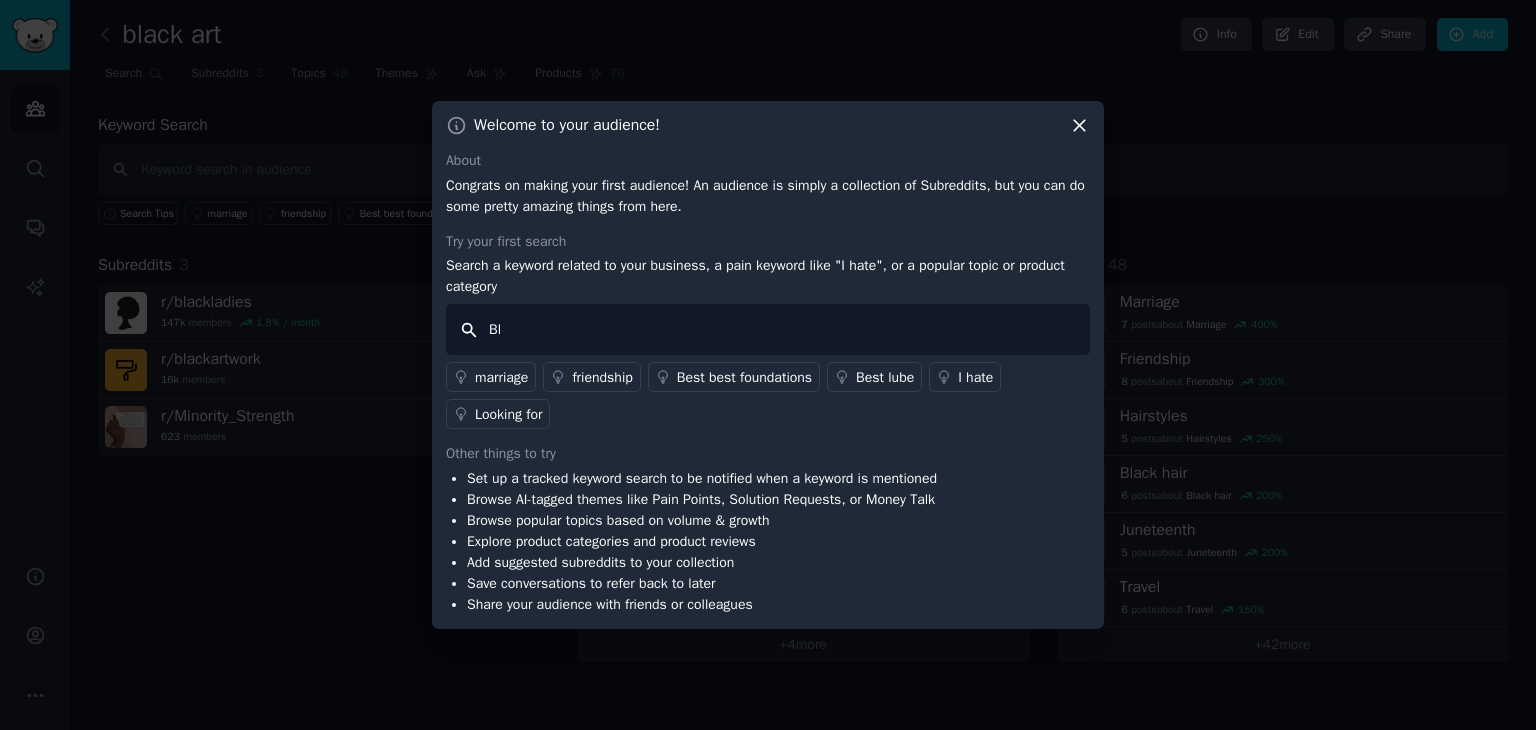 type on "B" 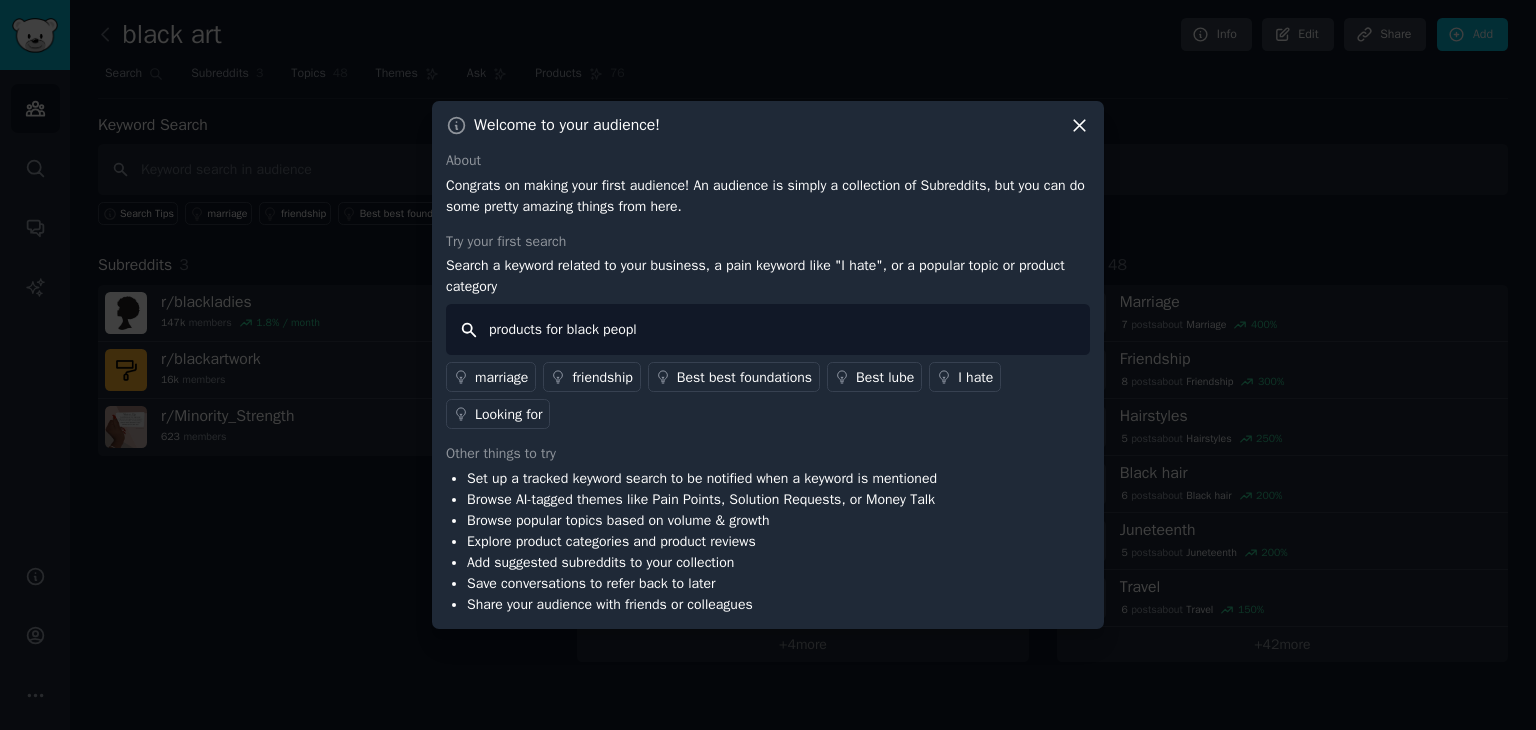 type on "products for black people" 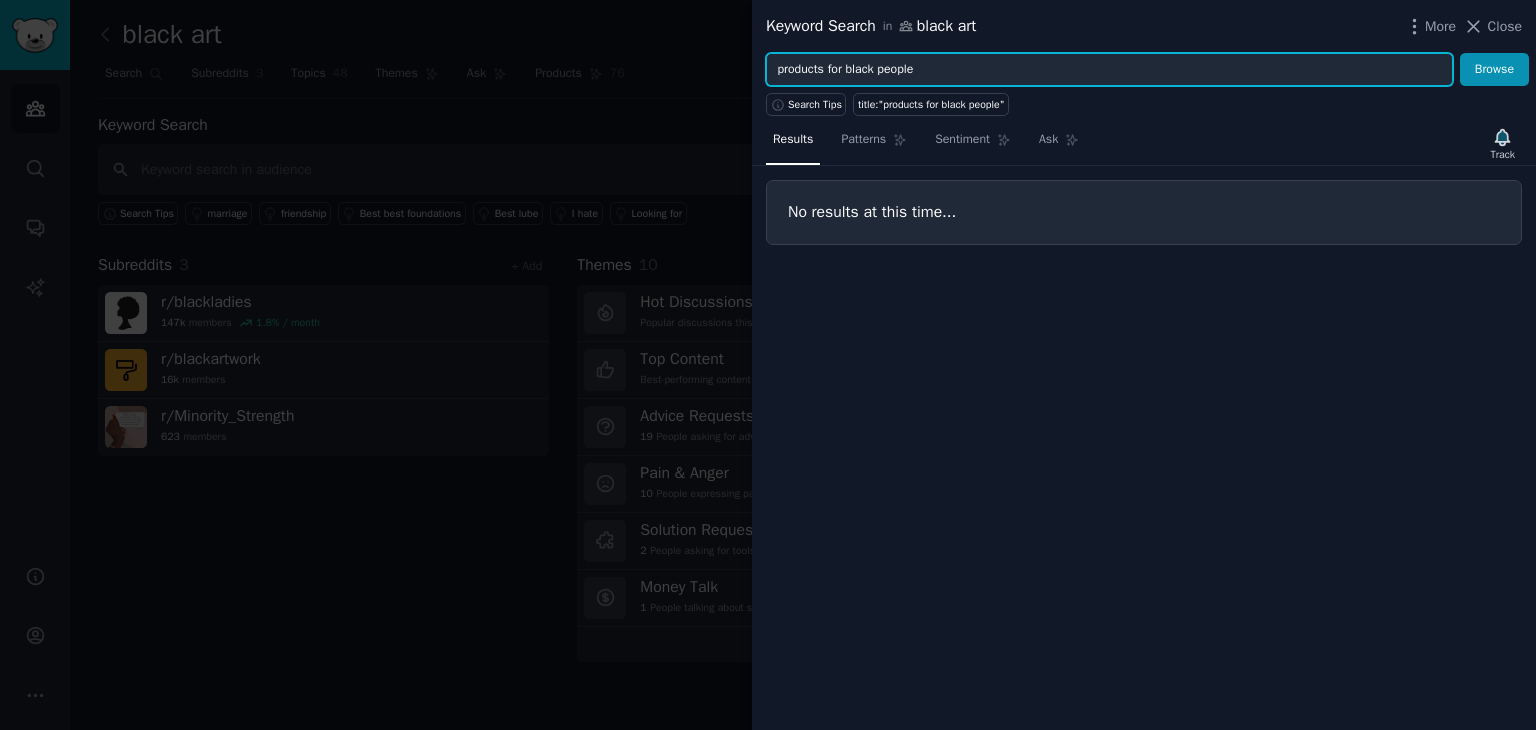 drag, startPoint x: 969, startPoint y: 64, endPoint x: 740, endPoint y: 63, distance: 229.00218 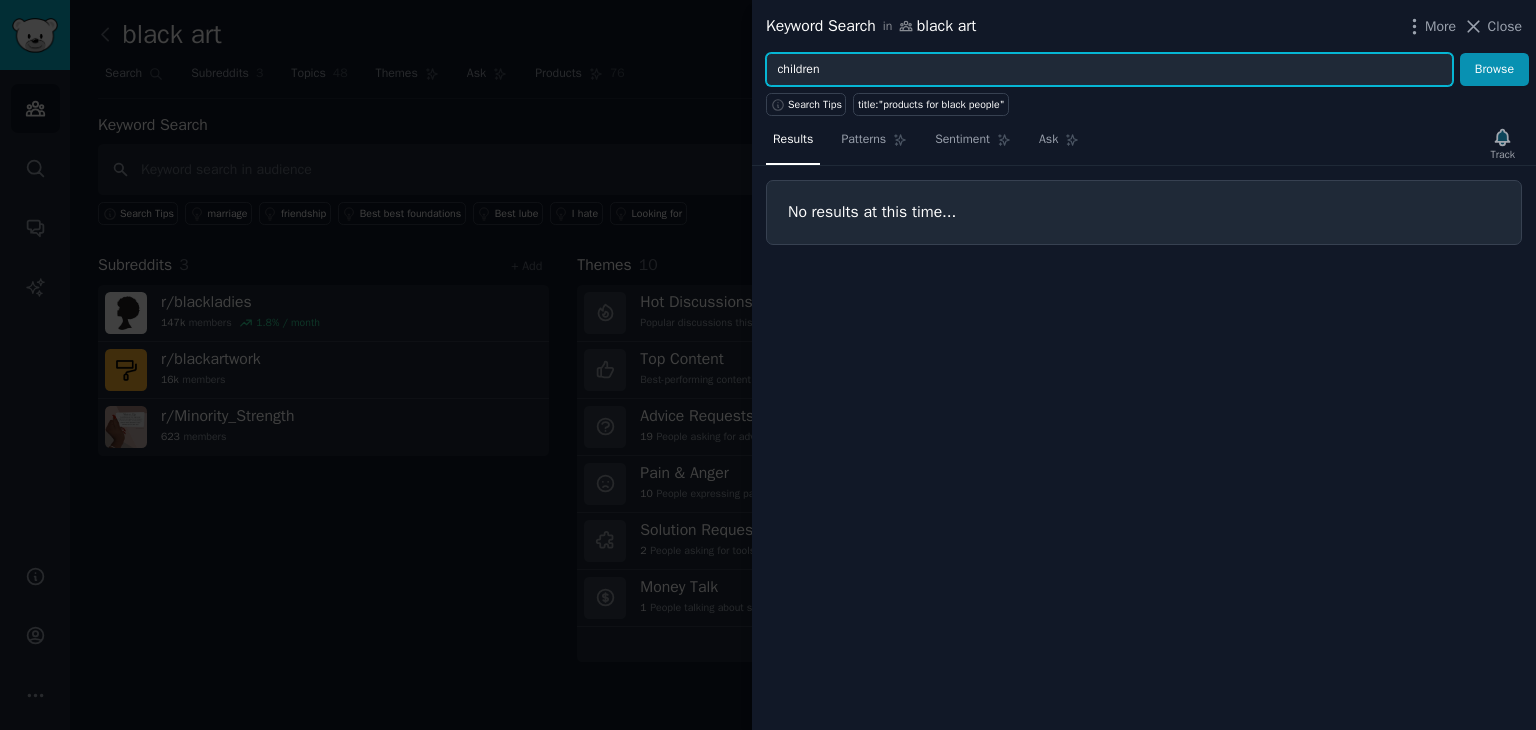 click on "Browse" at bounding box center [1494, 70] 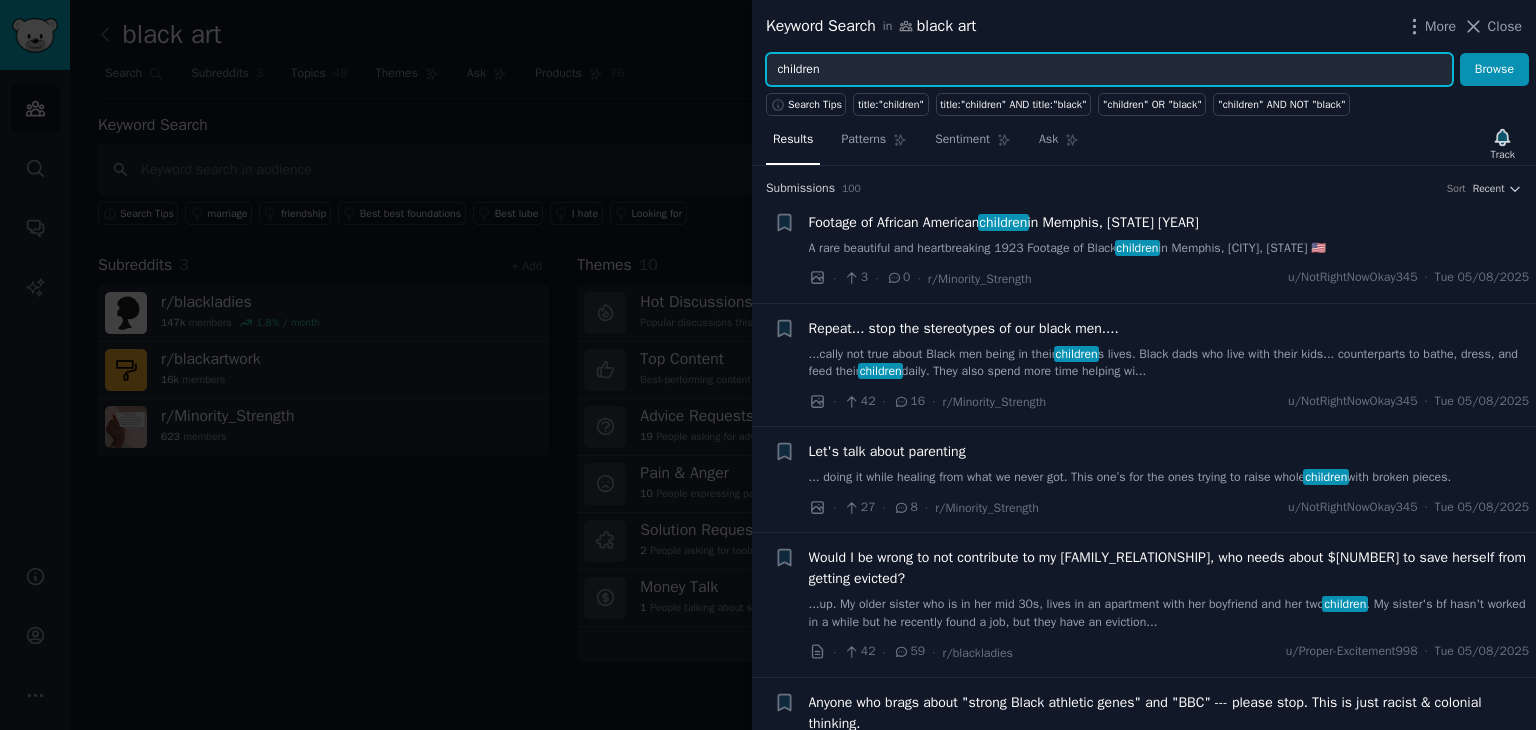 drag, startPoint x: 882, startPoint y: 69, endPoint x: 686, endPoint y: 80, distance: 196.30843 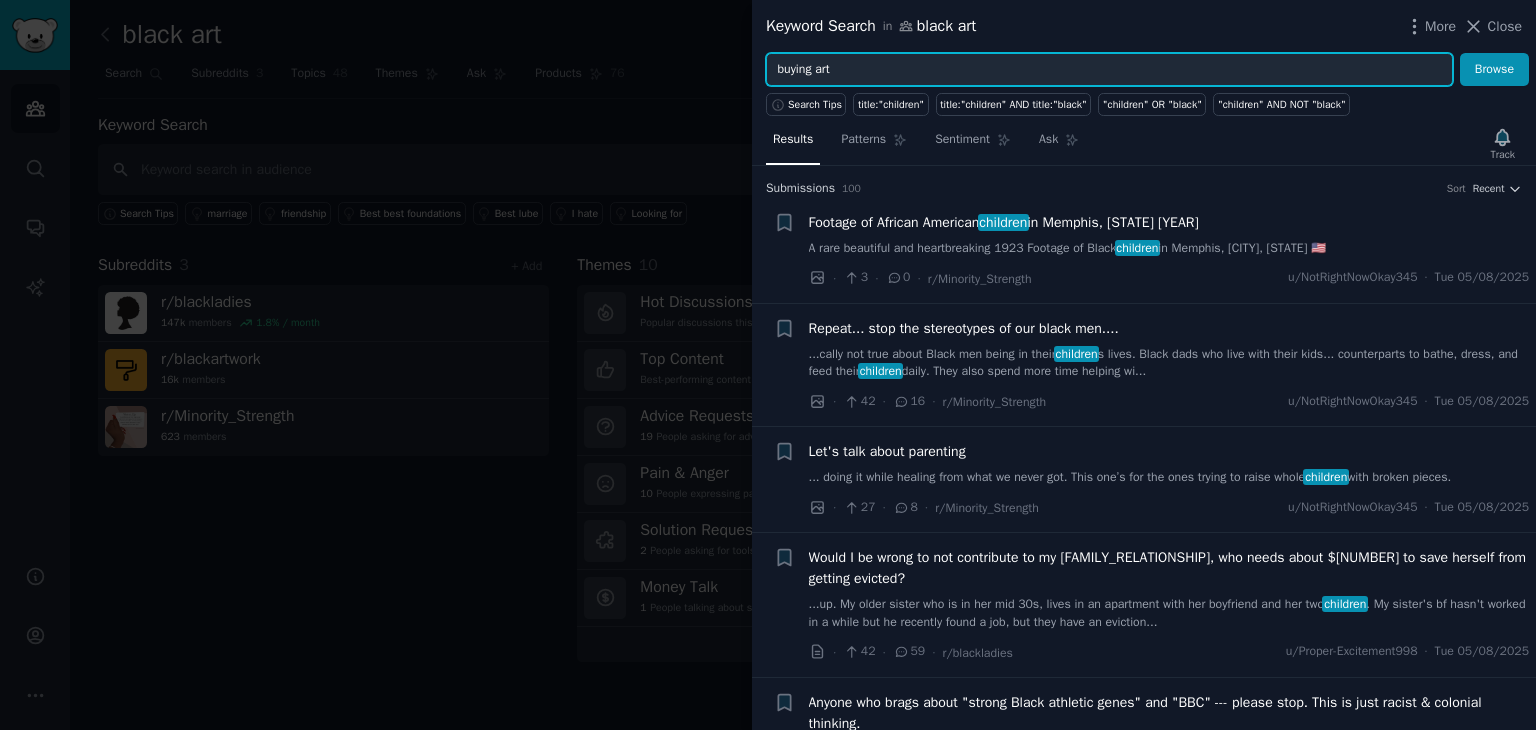 type on "buying art" 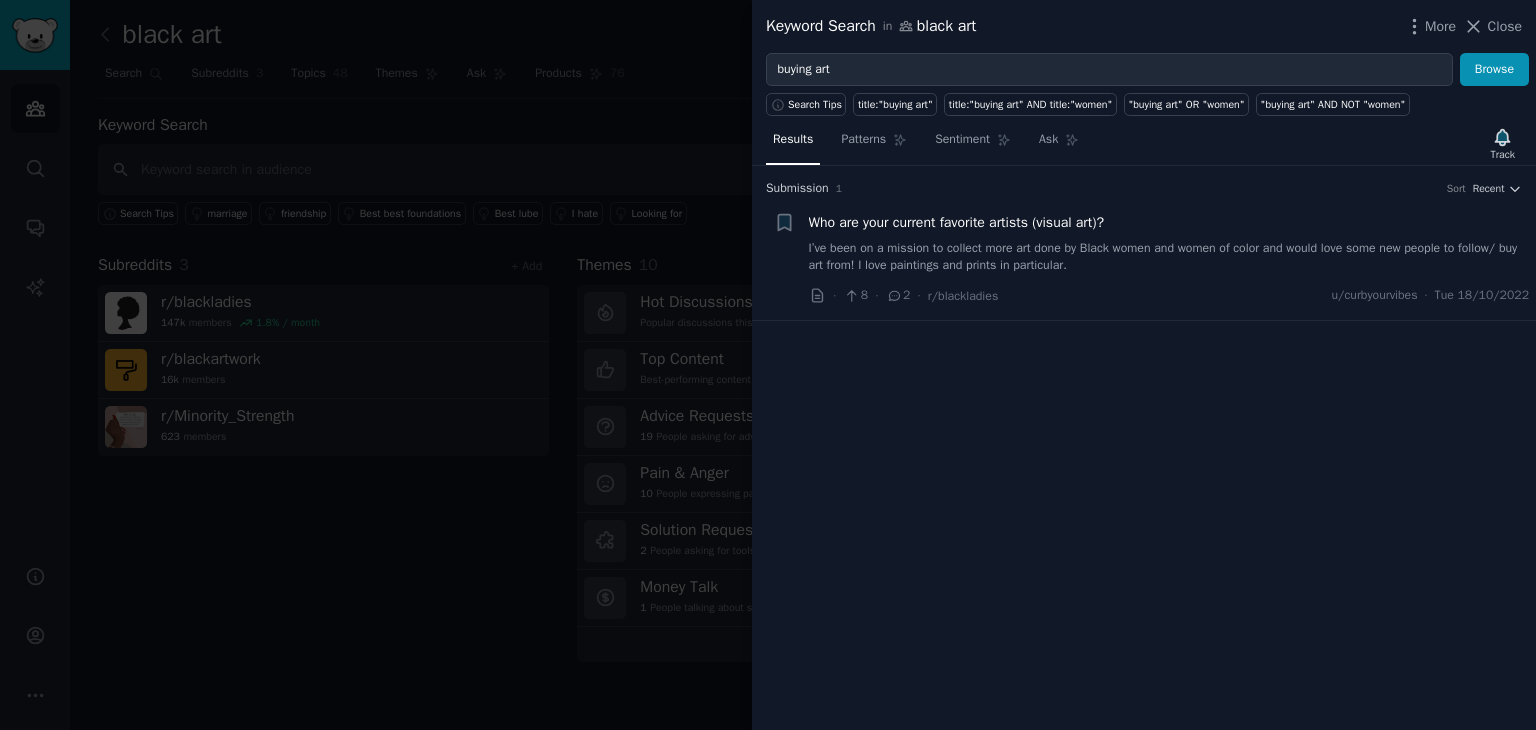 click on "I’ve been on a mission to collect more art done by Black women and women of color and would love some new people to follow/ buy art from! I love paintings and prints in particular." at bounding box center (1169, 257) 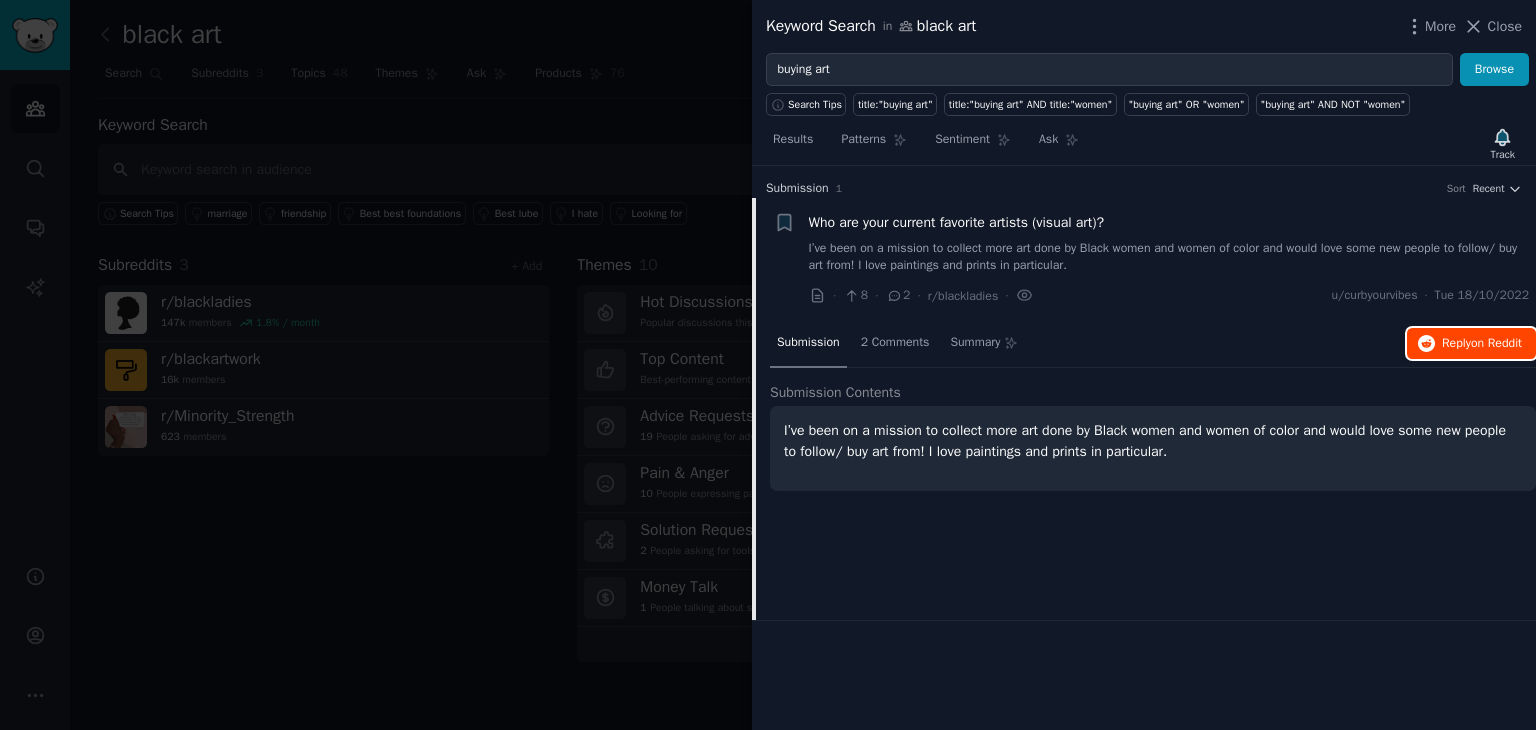 click on "Reply  on Reddit" at bounding box center [1482, 344] 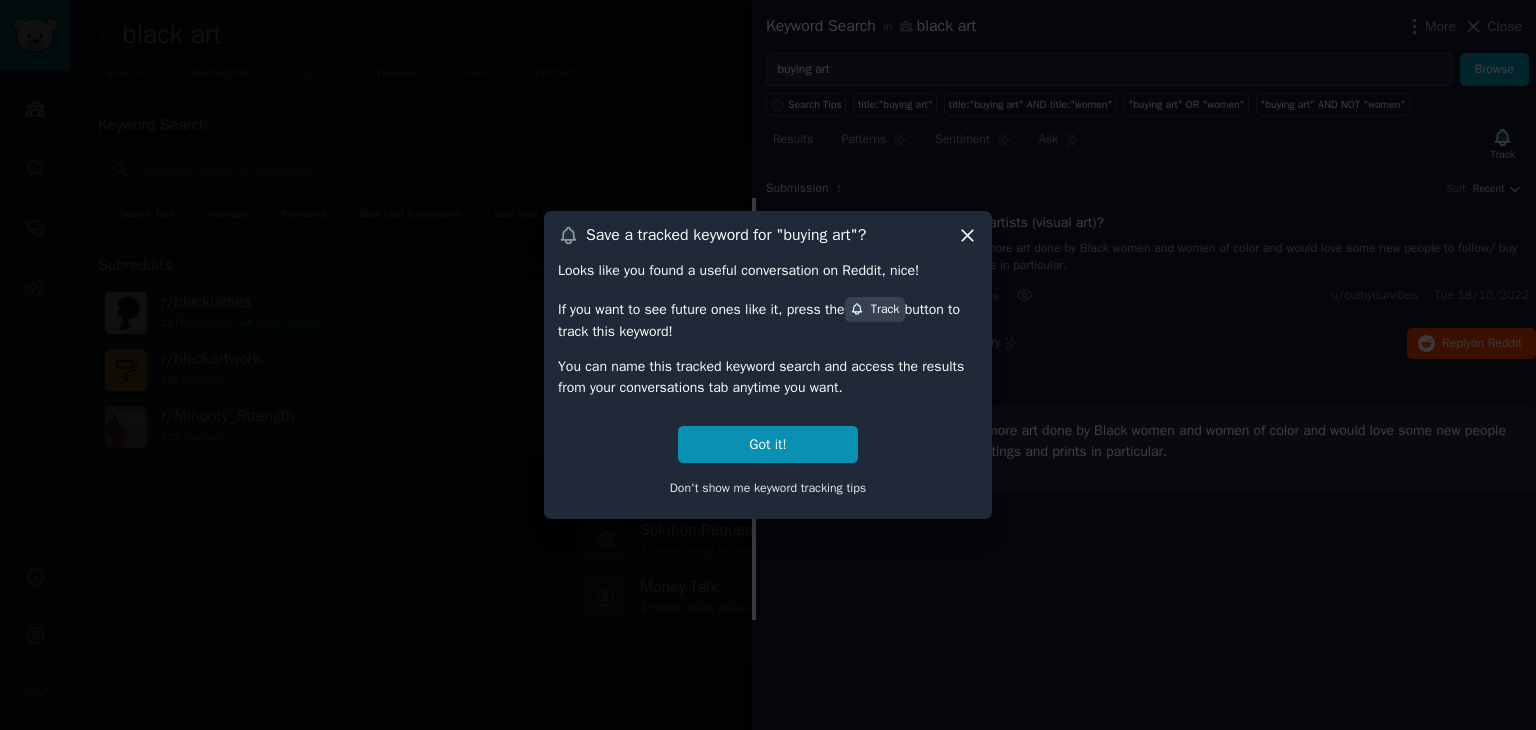 click 